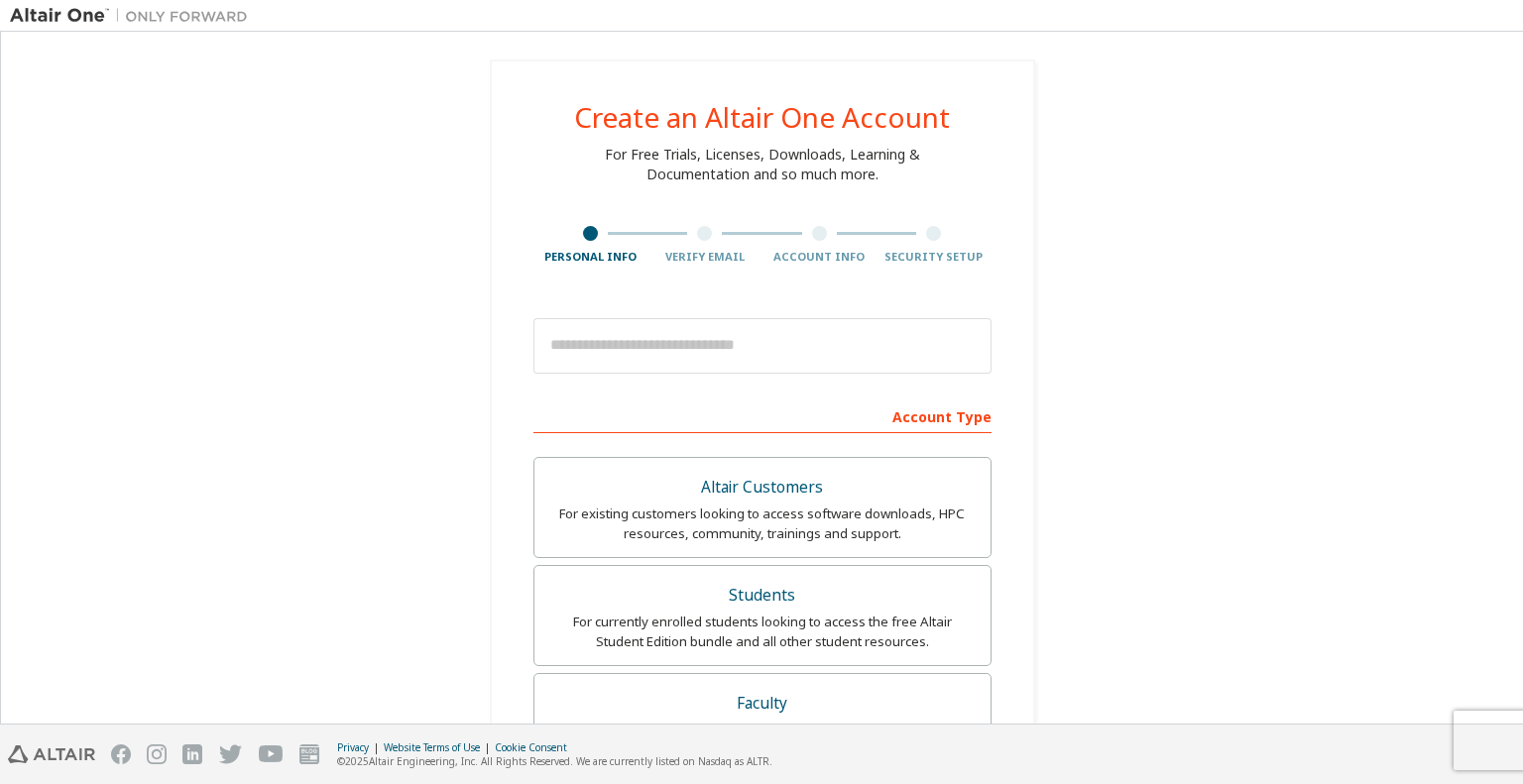 scroll, scrollTop: 0, scrollLeft: 0, axis: both 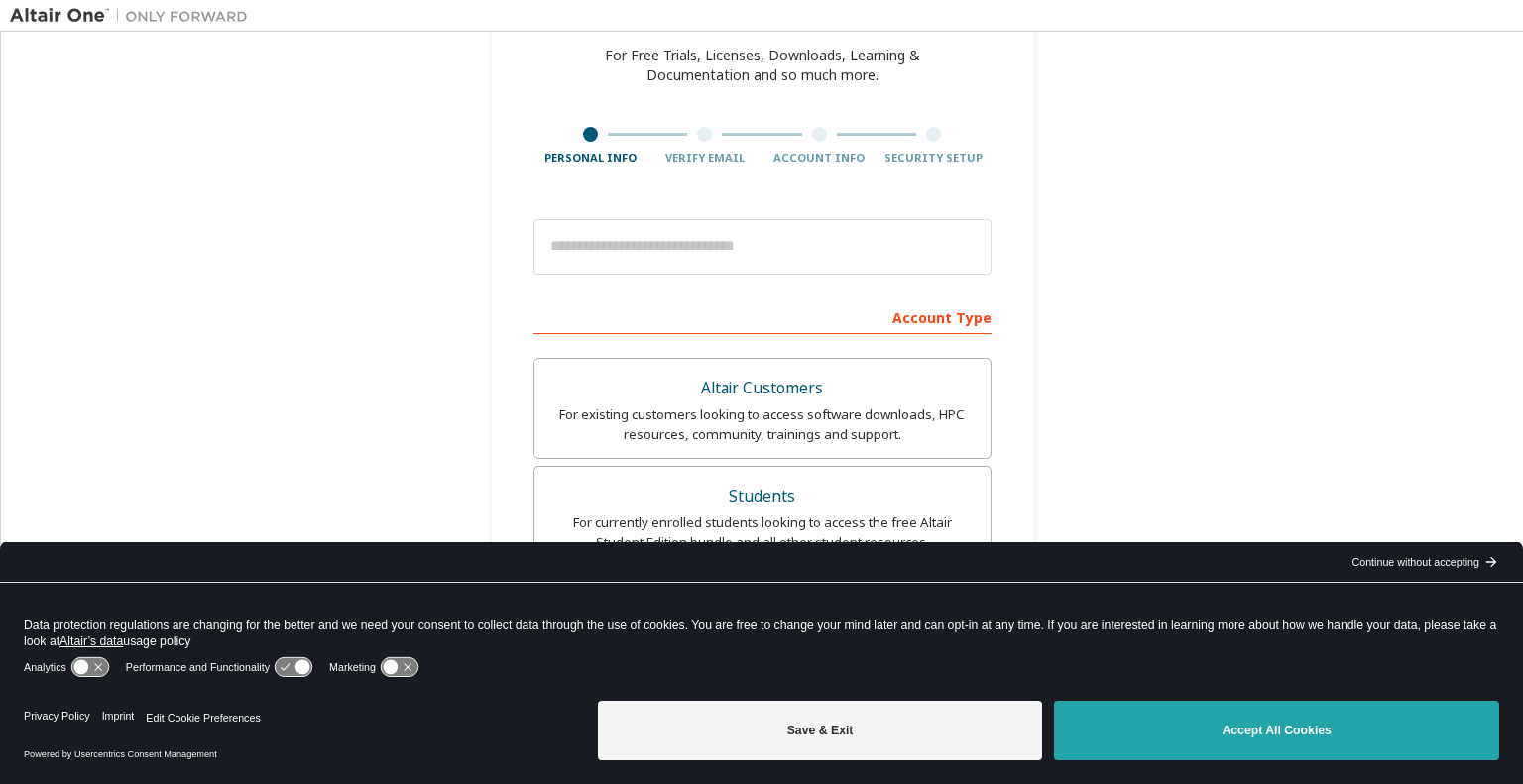 click on "Accept All Cookies" at bounding box center [1276, 730] 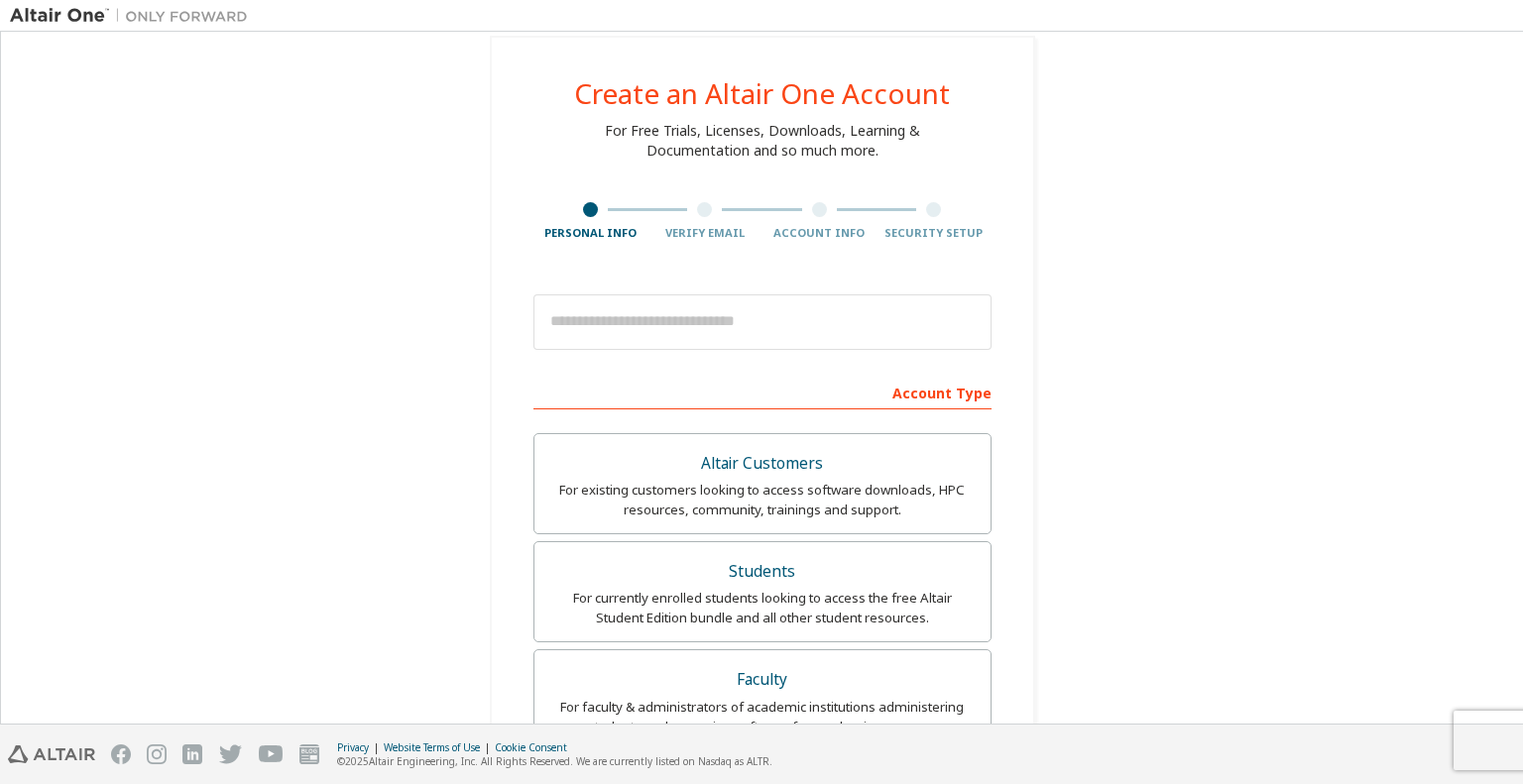 scroll, scrollTop: 0, scrollLeft: 0, axis: both 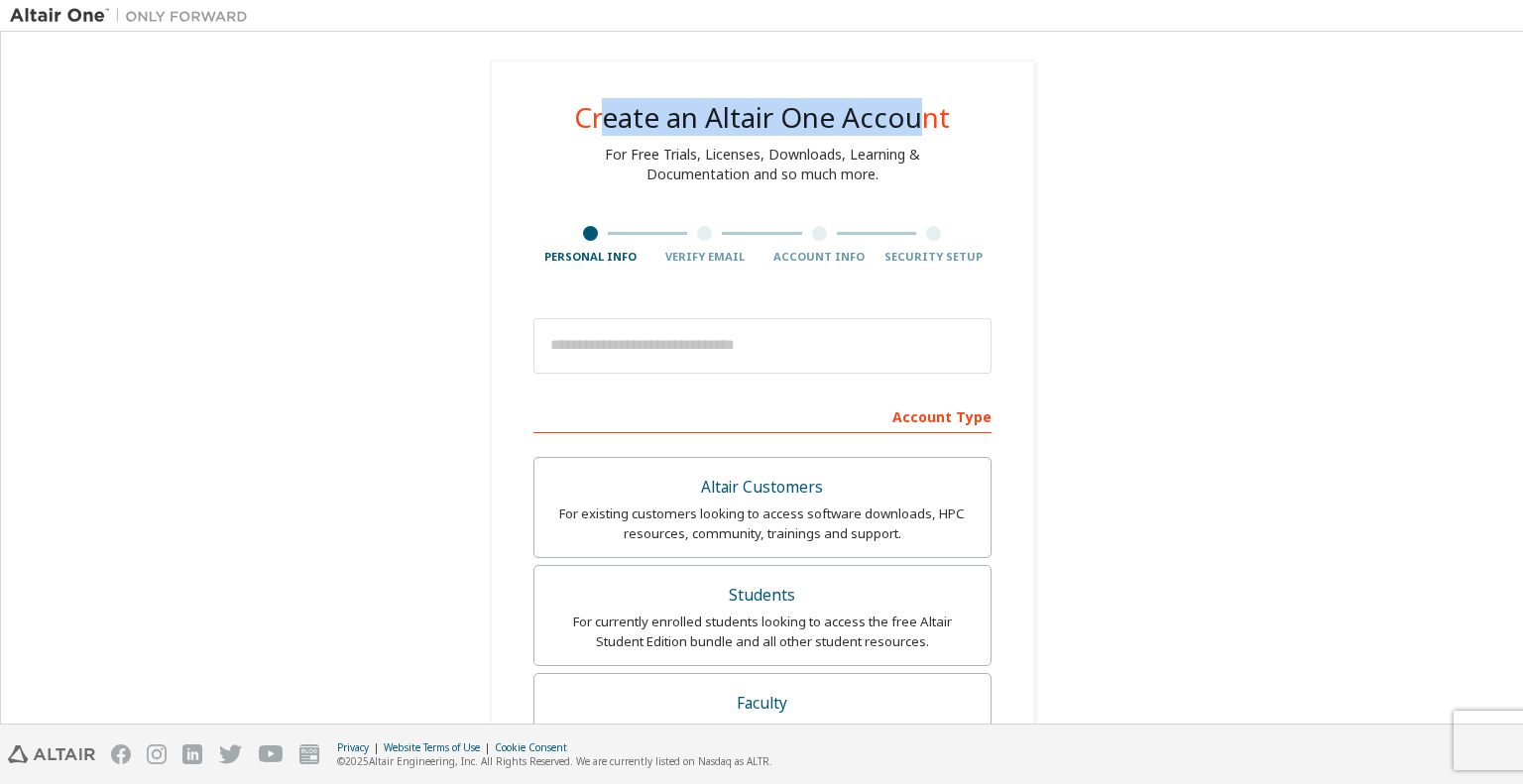 drag, startPoint x: 604, startPoint y: 126, endPoint x: 912, endPoint y: 119, distance: 308.07954 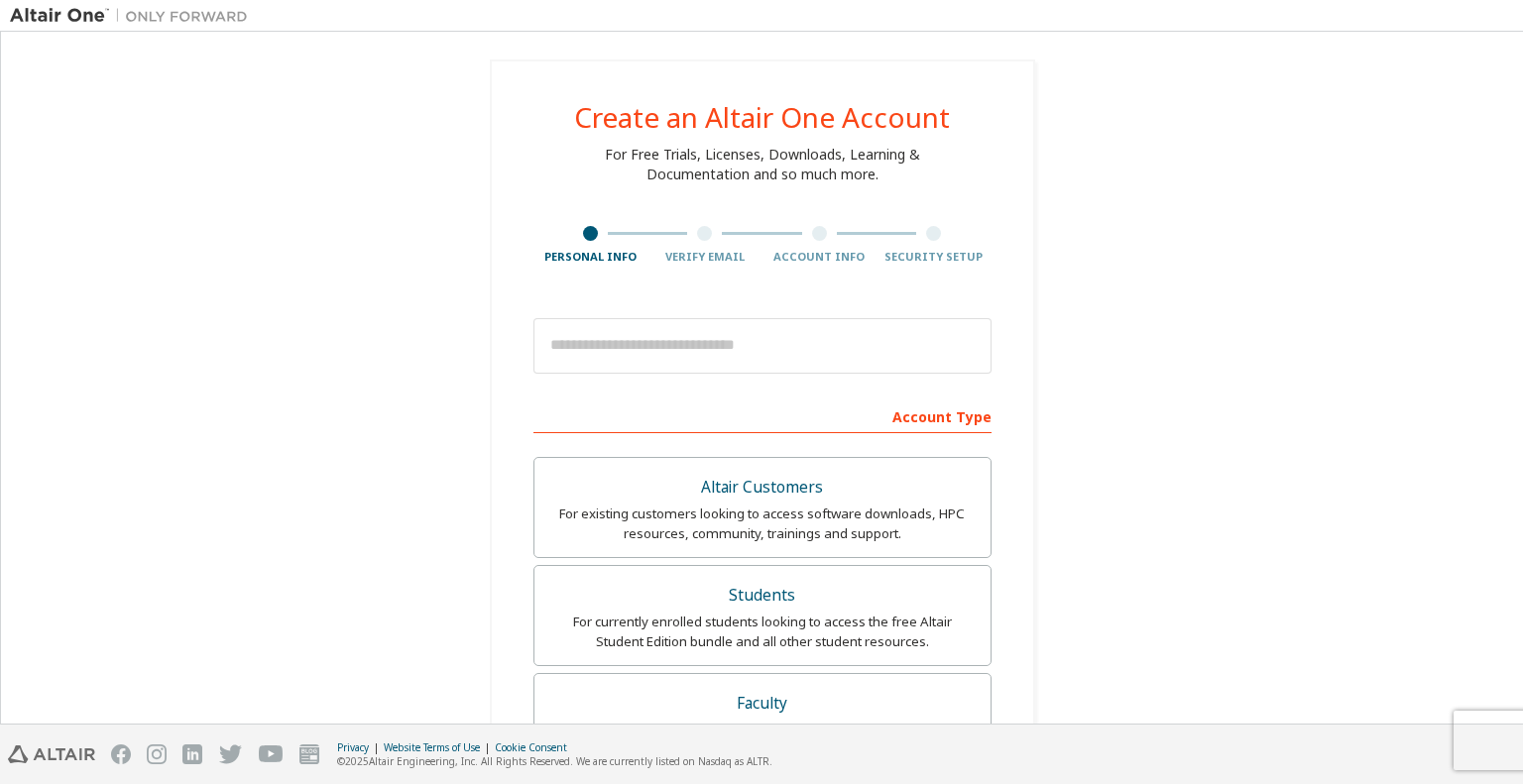 click on "Create an Altair One Account For Free Trials, Licenses, Downloads, Learning &  Documentation and so much more. Personal Info Verify Email Account Info Security Setup This is a federated email. No need to register a new account. You should be able to  login  by using your company's SSO credentials. Email already exists. Please try to  login  instead. Account Type Altair Customers For existing customers looking to access software downloads, HPC resources, community, trainings and support. Students For currently enrolled students looking to access the free Altair Student Edition bundle and all other student resources. Faculty For faculty & administrators of academic institutions administering students and accessing software for academic purposes. Everyone else For individuals, businesses and everyone else looking to try Altair software and explore our product offerings. Your Profile First Name Last Name Job Title Please provide State/Province to help us route sales and support resources to you more efficiently." at bounding box center [762, 643] 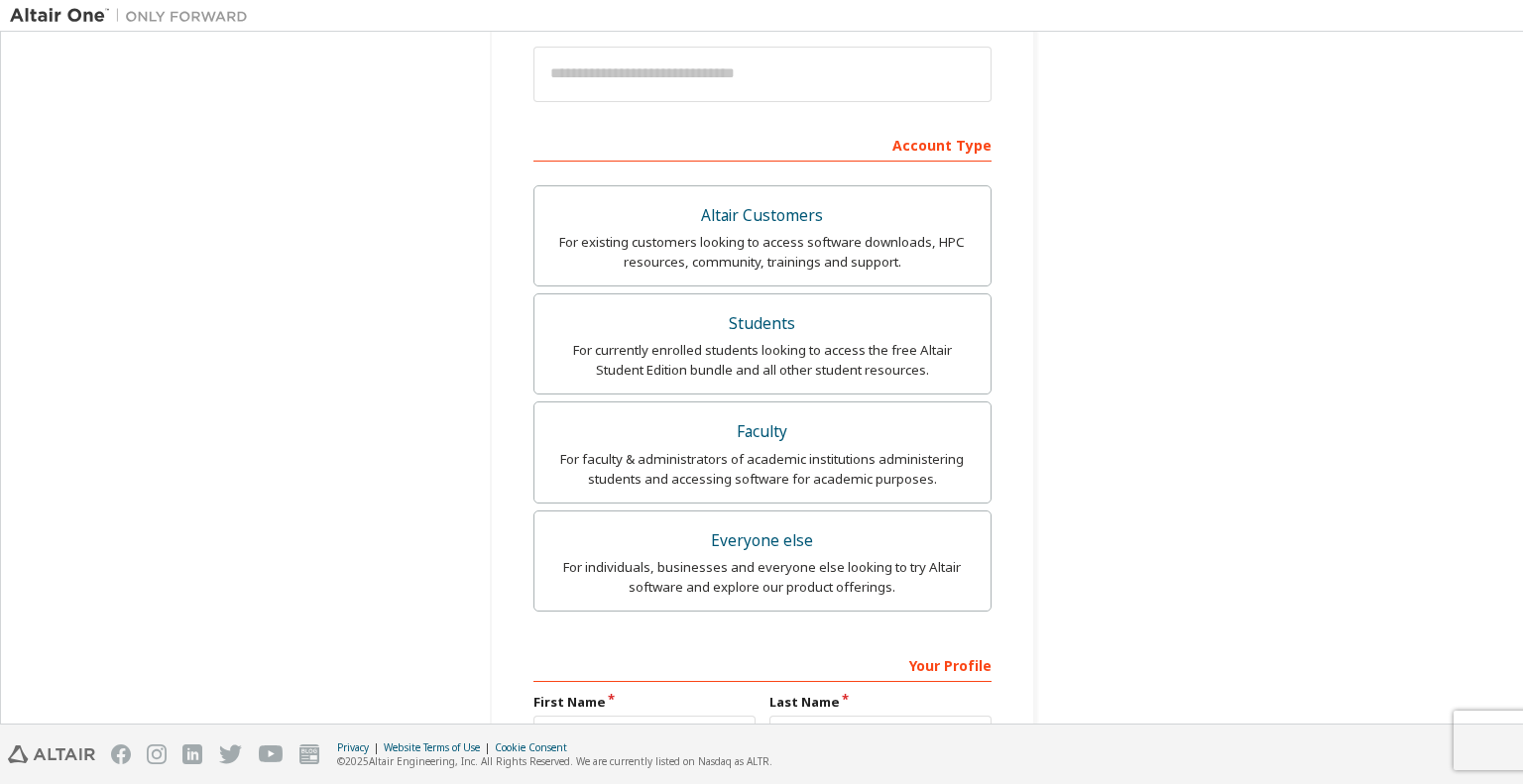 scroll, scrollTop: 0, scrollLeft: 0, axis: both 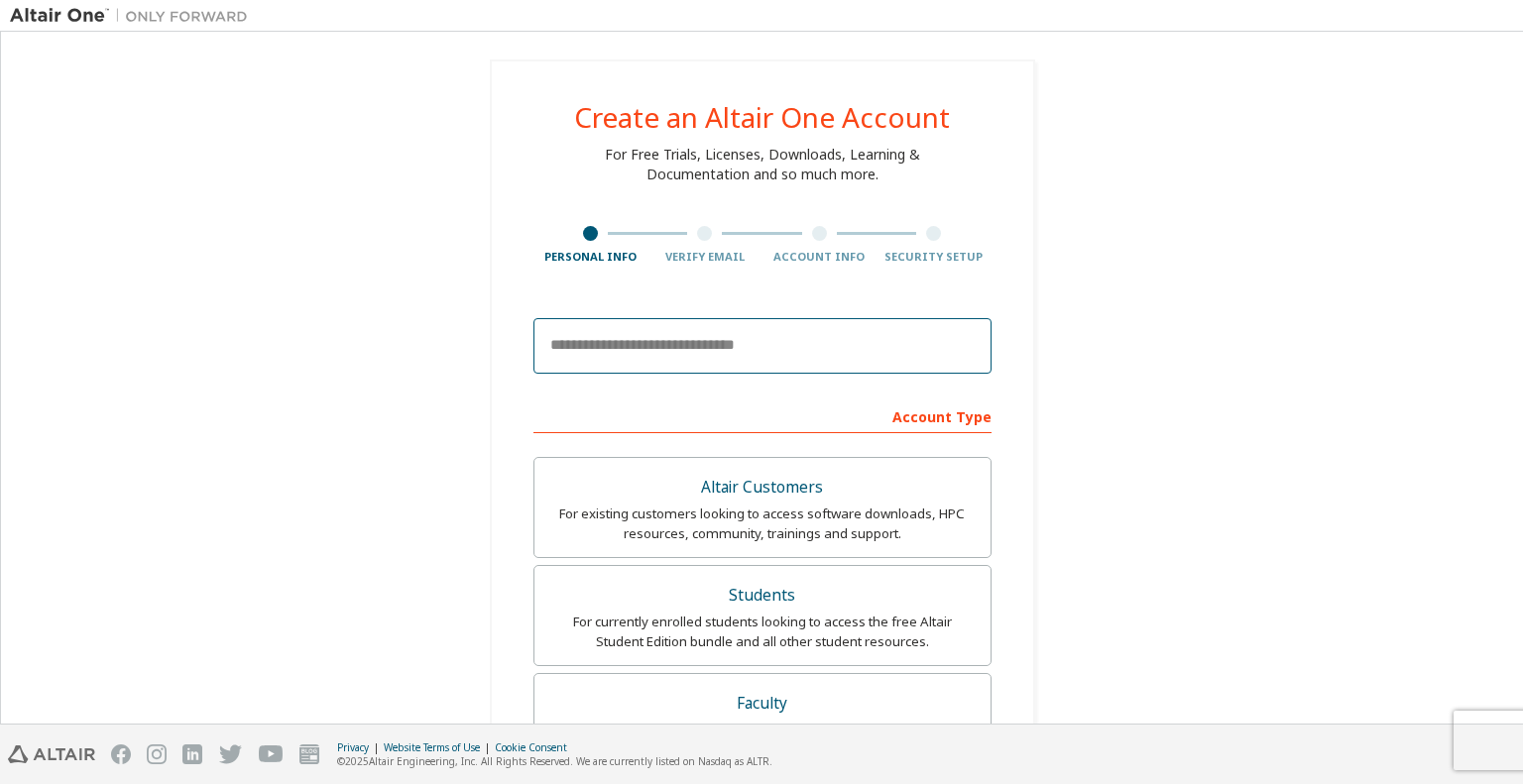 click at bounding box center [762, 346] 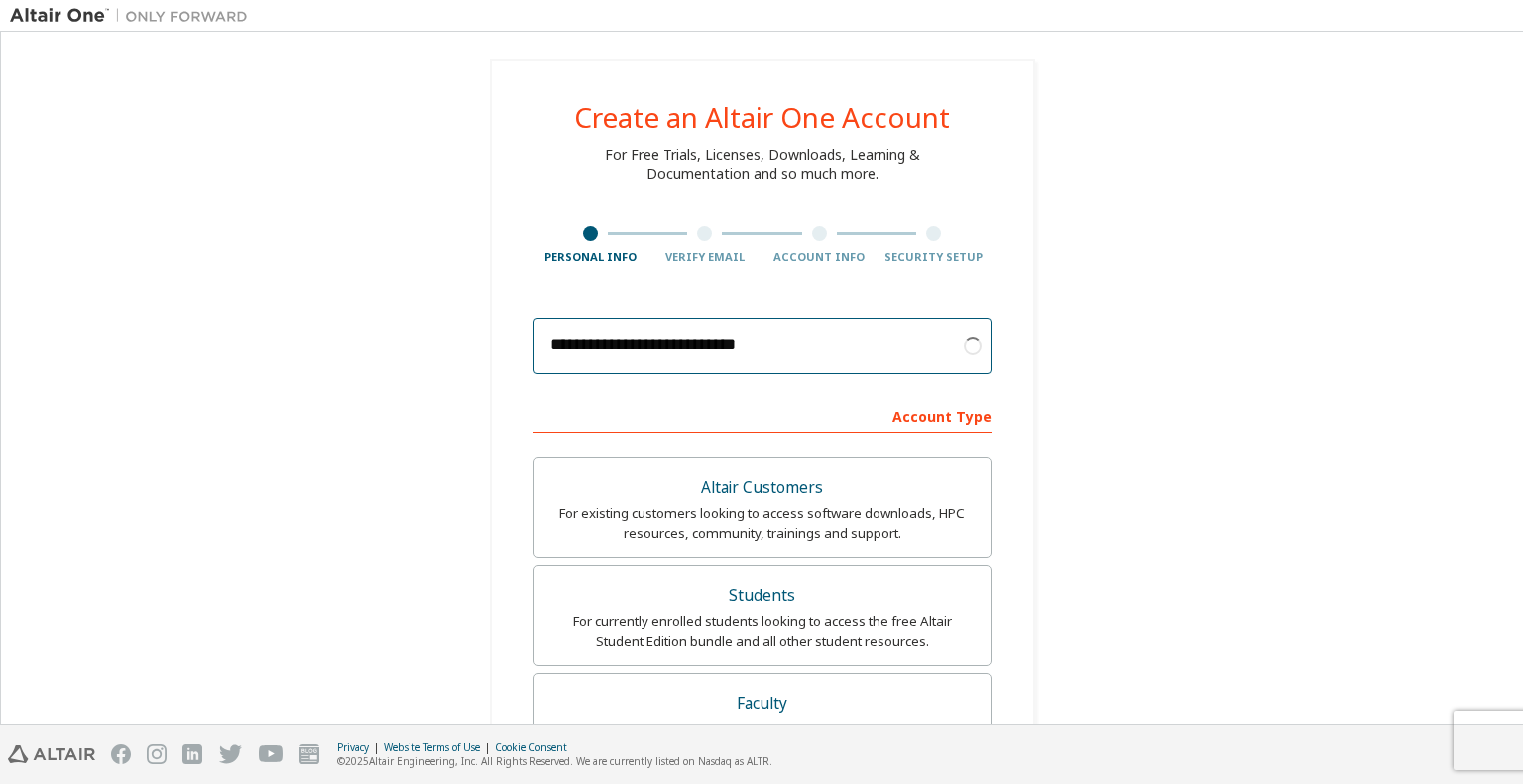 type on "**********" 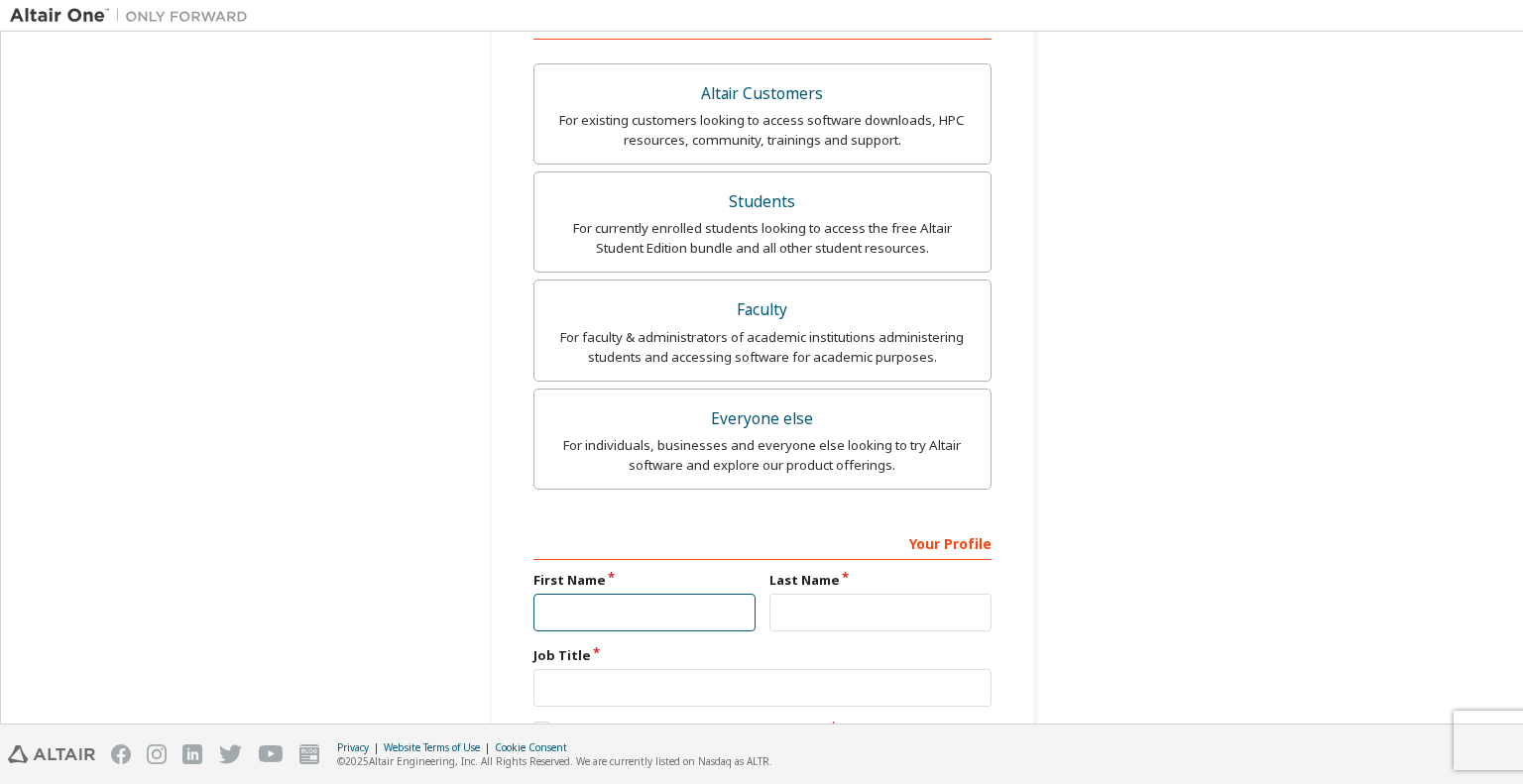 scroll, scrollTop: 526, scrollLeft: 0, axis: vertical 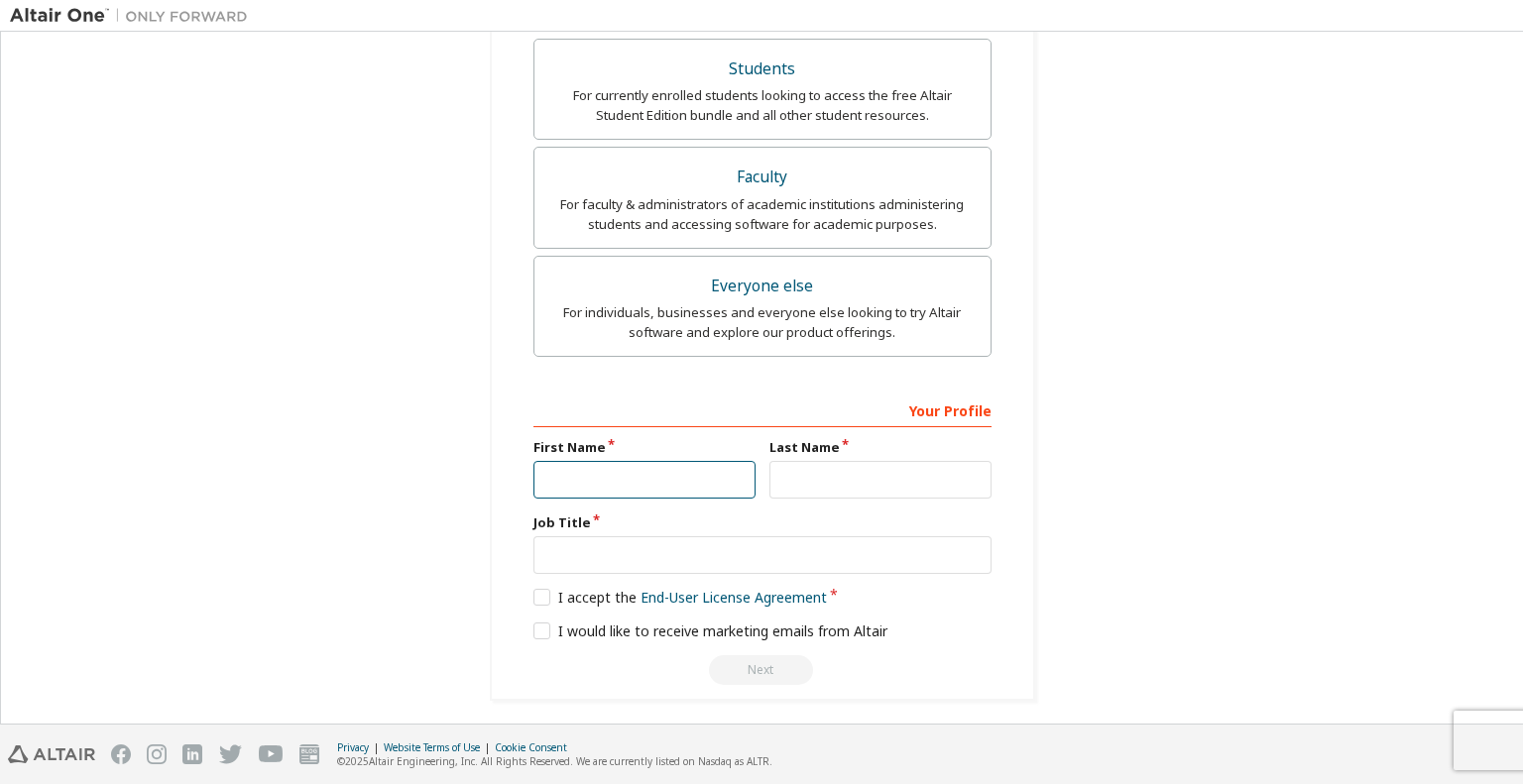 click at bounding box center (644, 480) 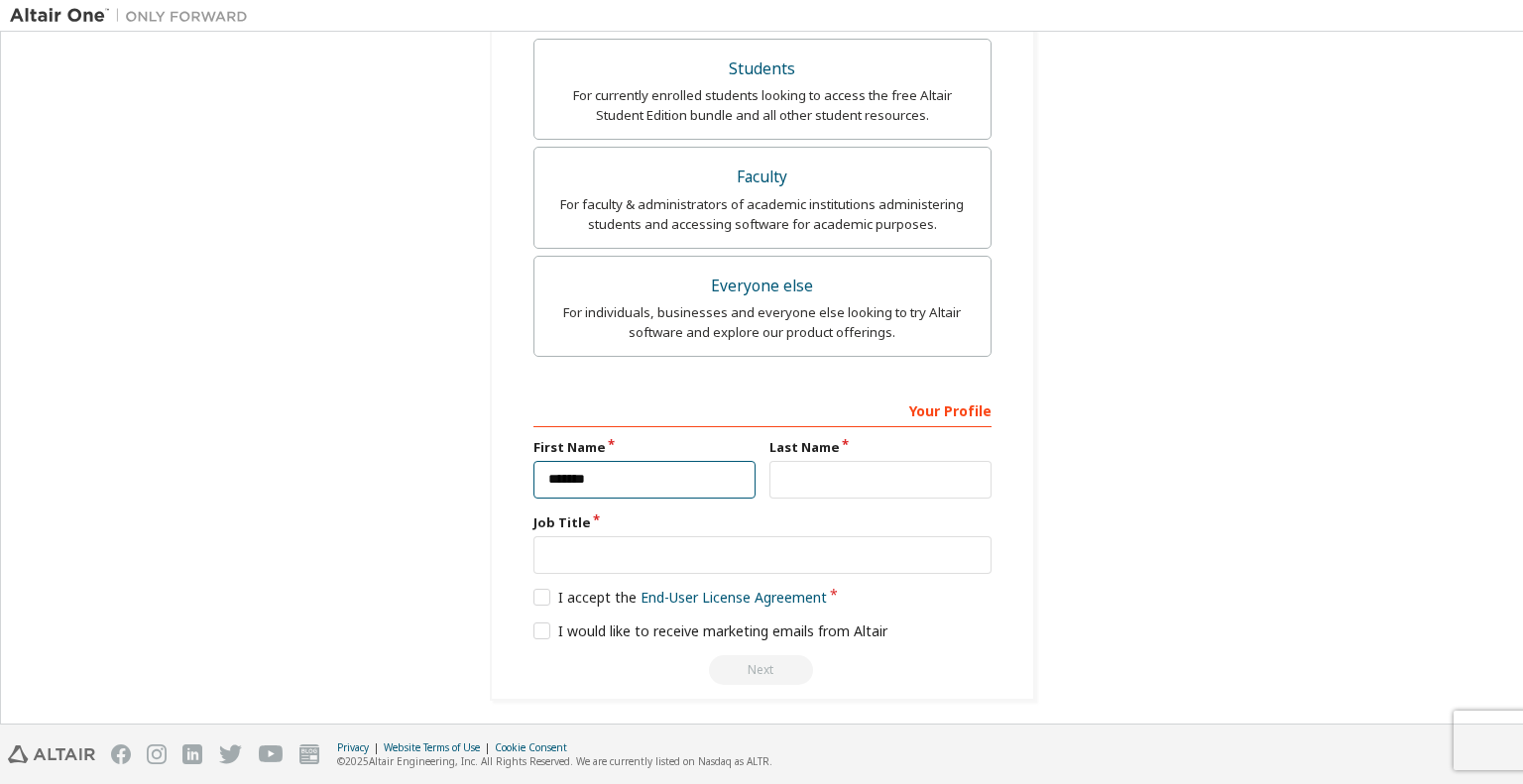 type on "*******" 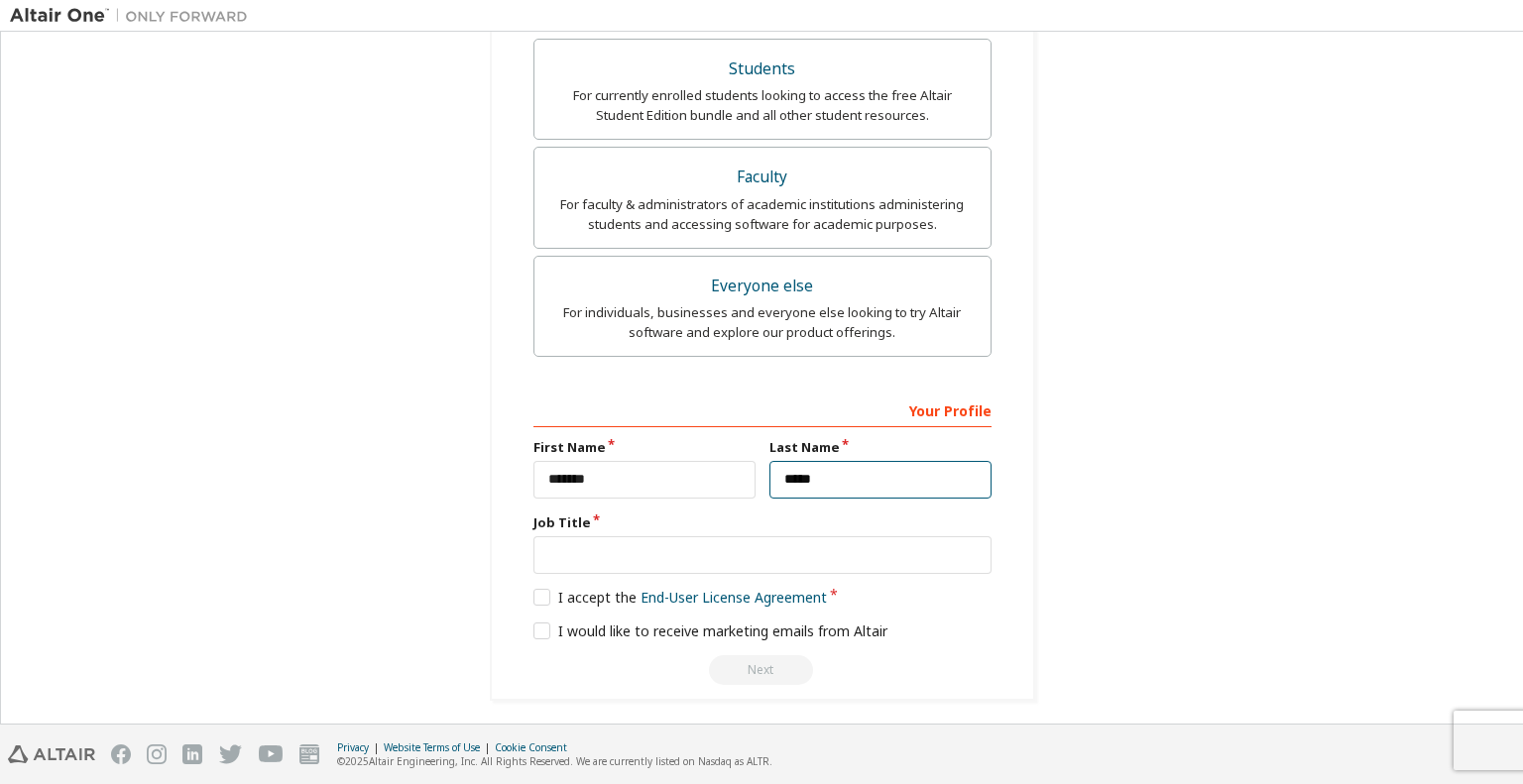 type on "*****" 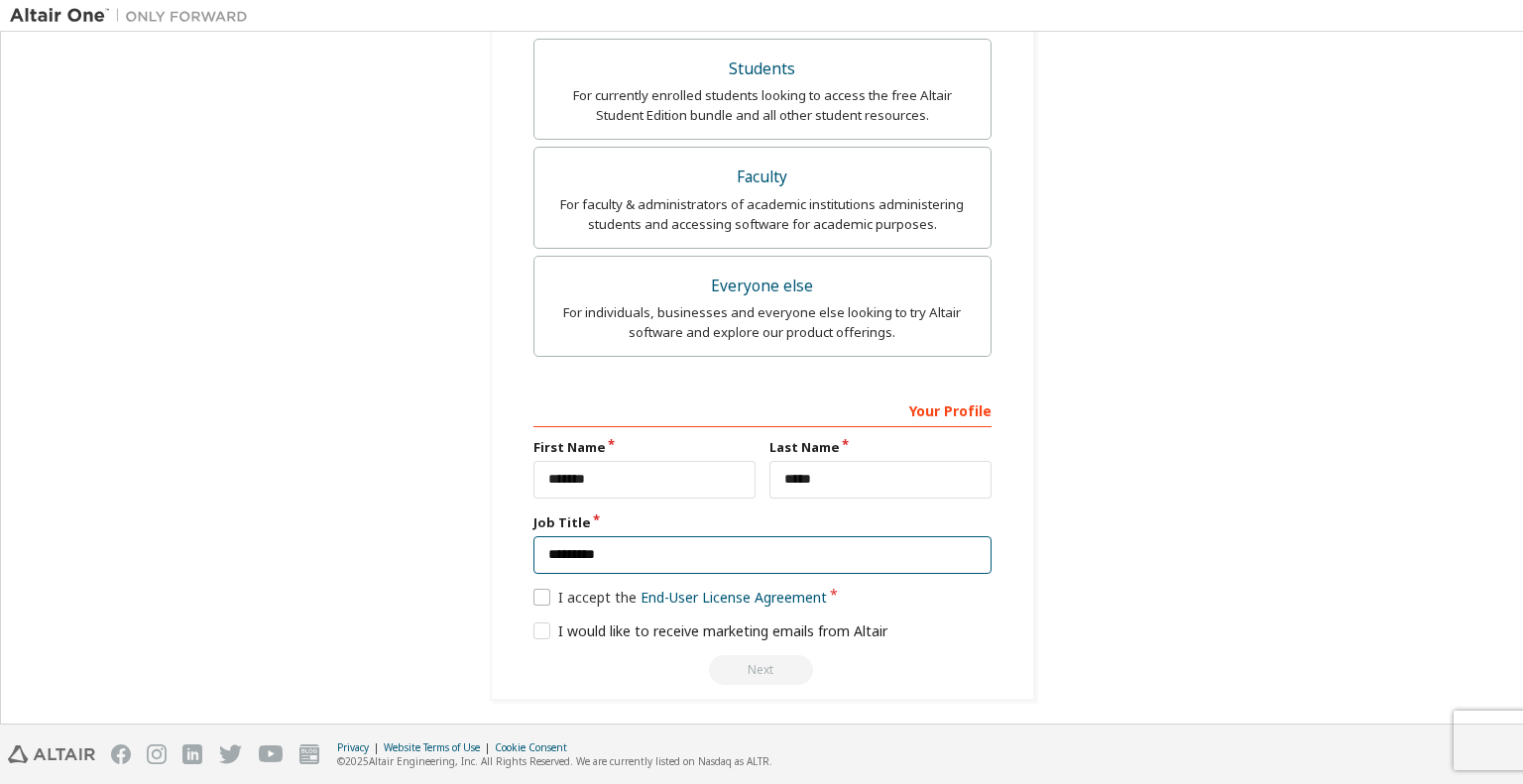 type on "*********" 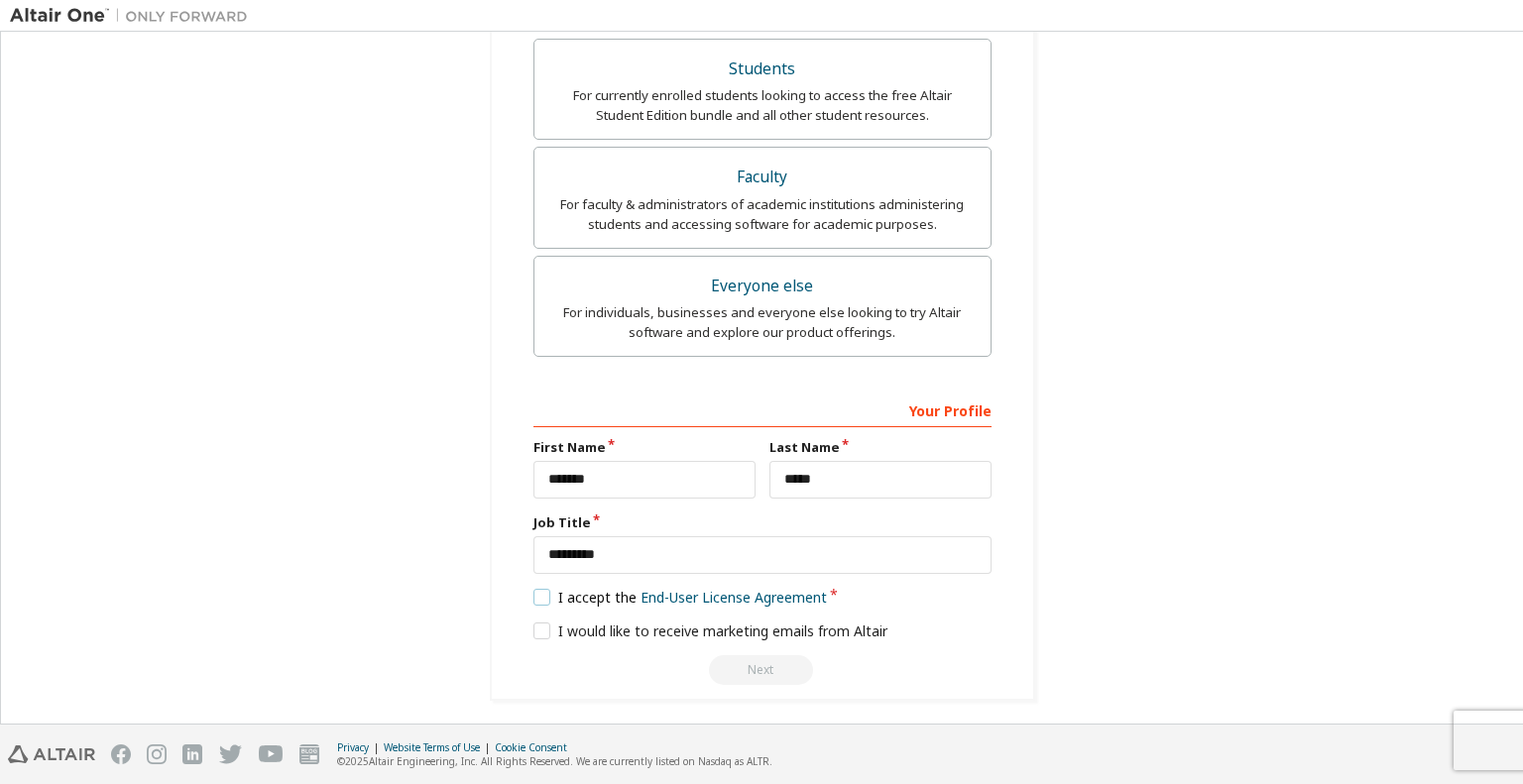 click on "I accept the    End-User License Agreement" at bounding box center (680, 597) 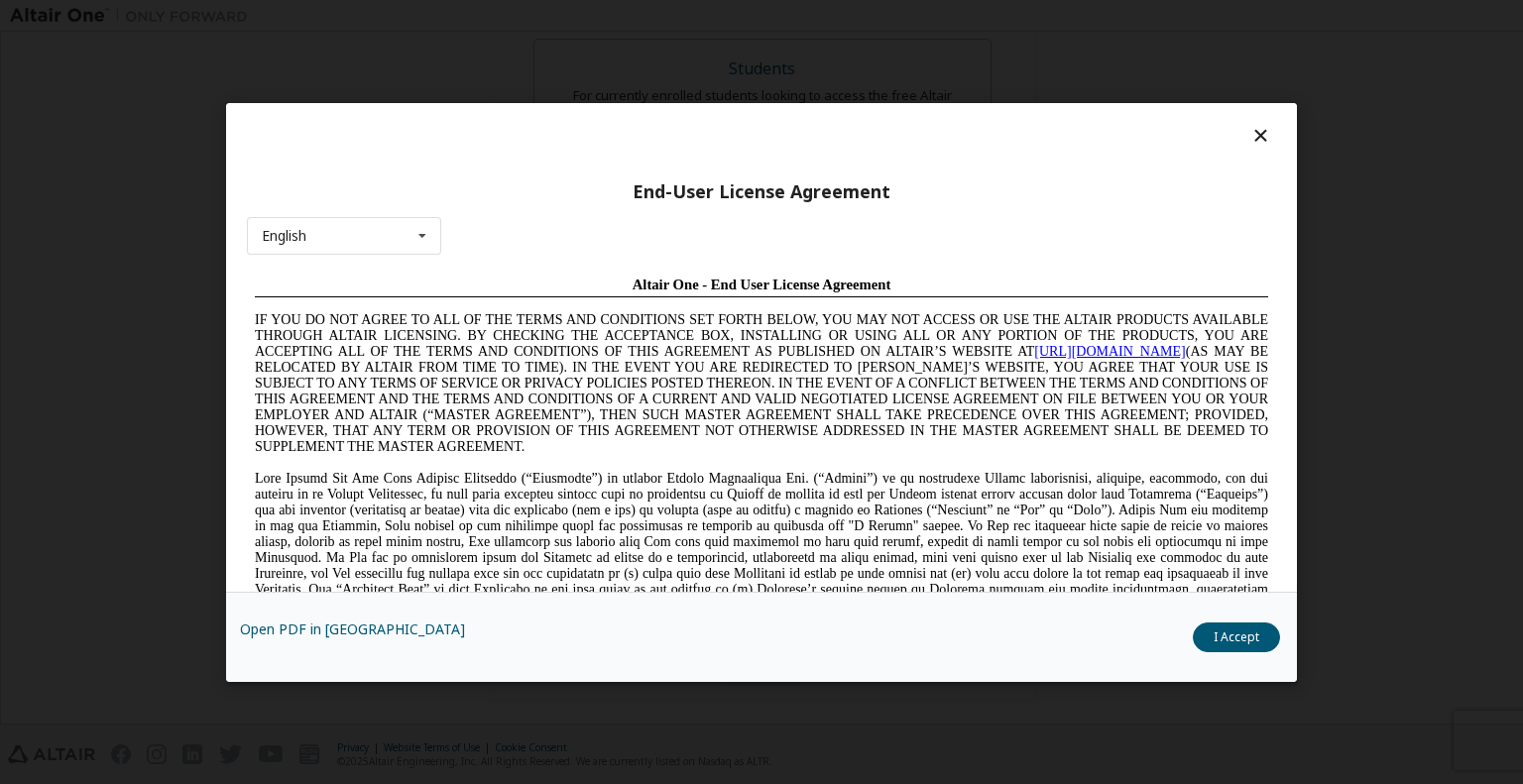 scroll, scrollTop: 0, scrollLeft: 0, axis: both 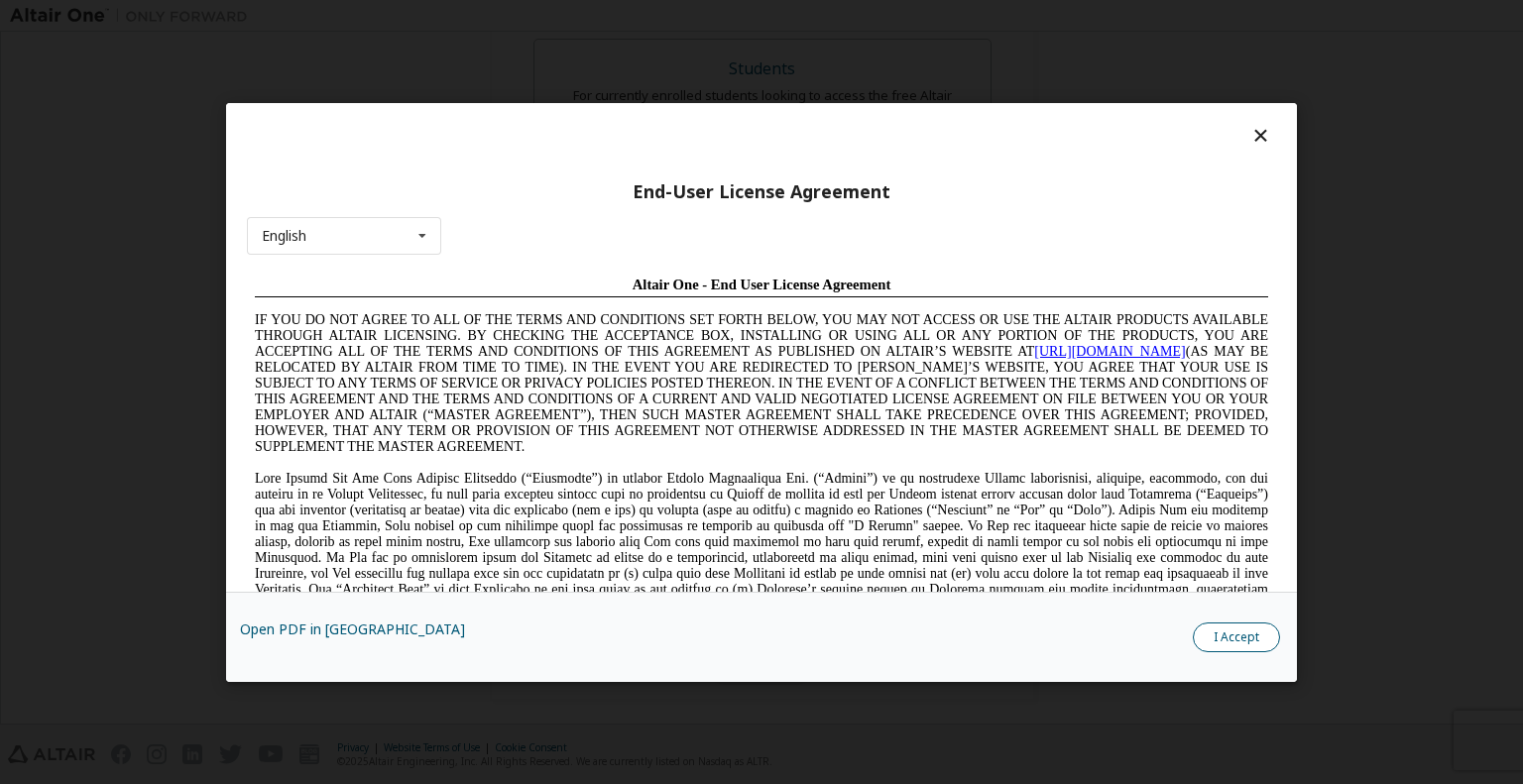 click on "I Accept" at bounding box center (1236, 636) 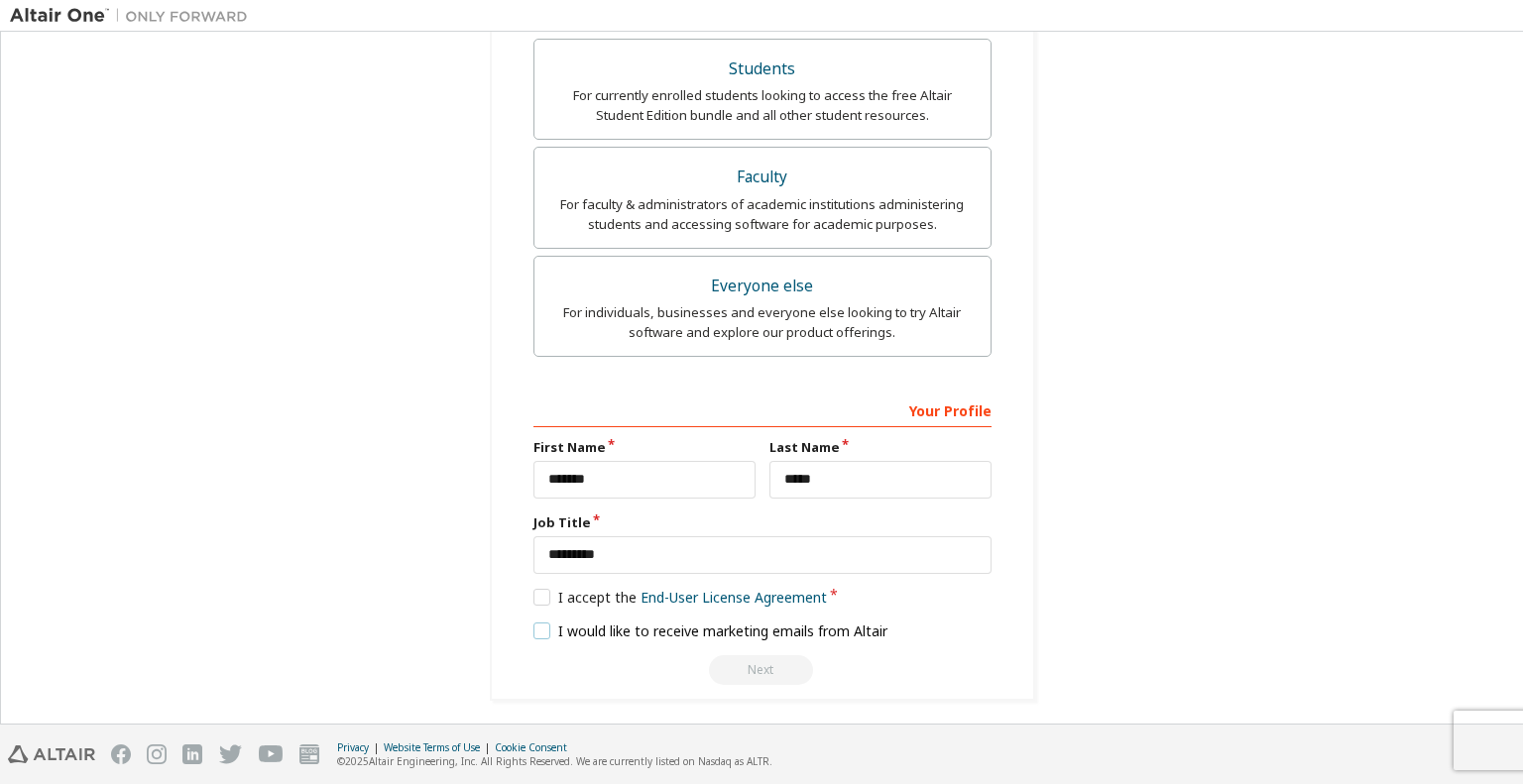 click on "I would like to receive marketing emails from Altair" at bounding box center [711, 630] 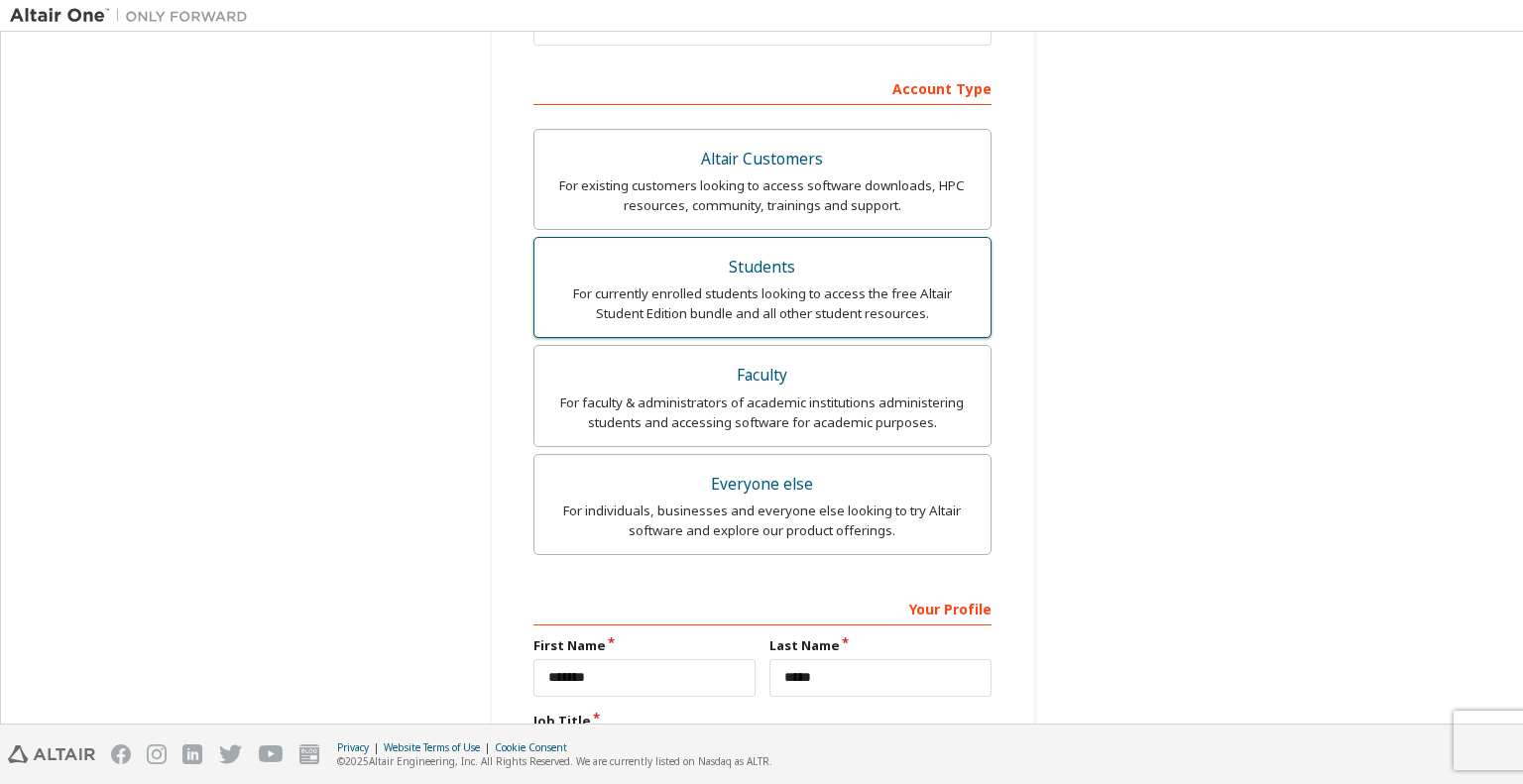 scroll, scrollTop: 229, scrollLeft: 0, axis: vertical 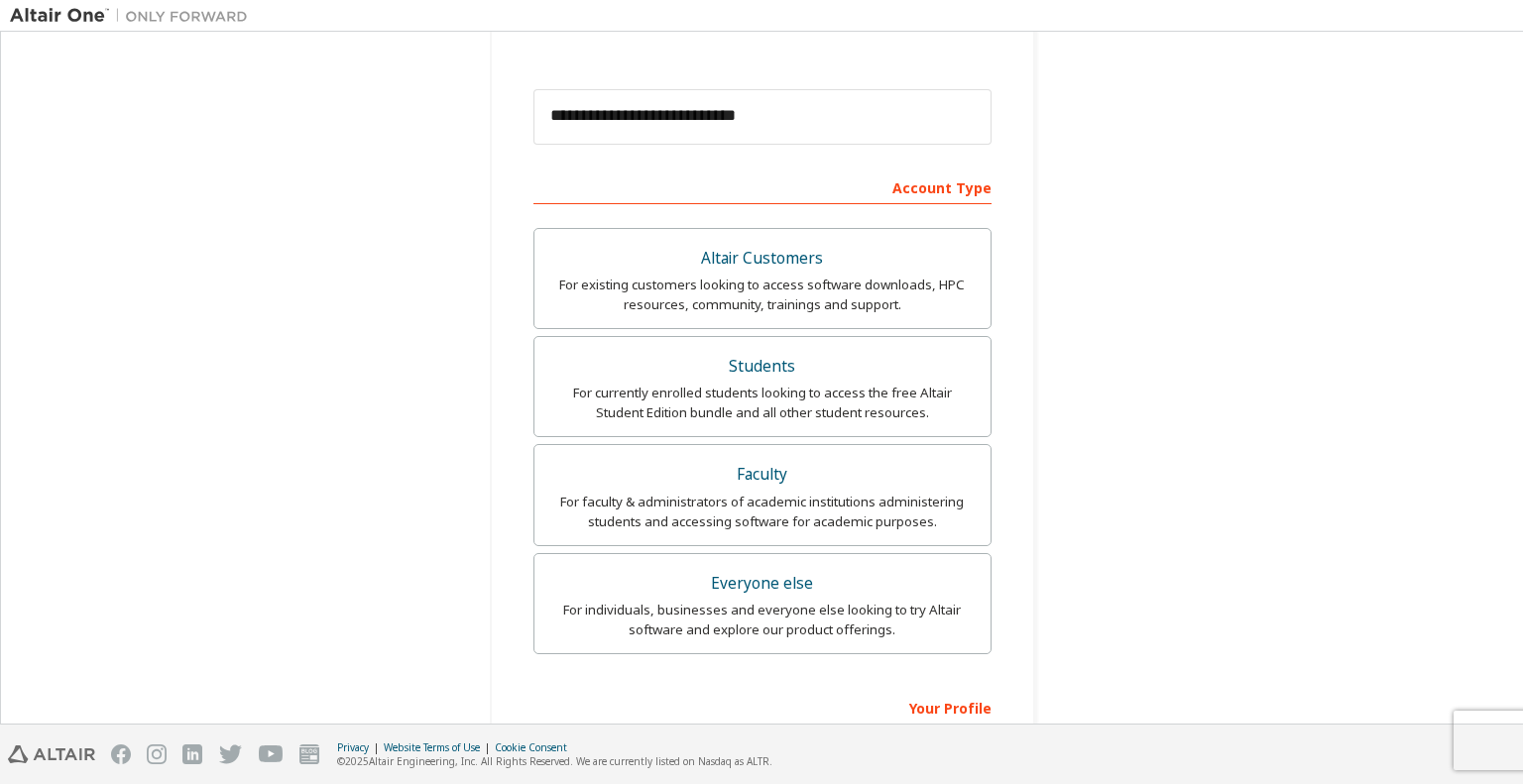 click on "For existing customers looking to access software downloads, HPC resources, community, trainings and support." at bounding box center [762, 294] 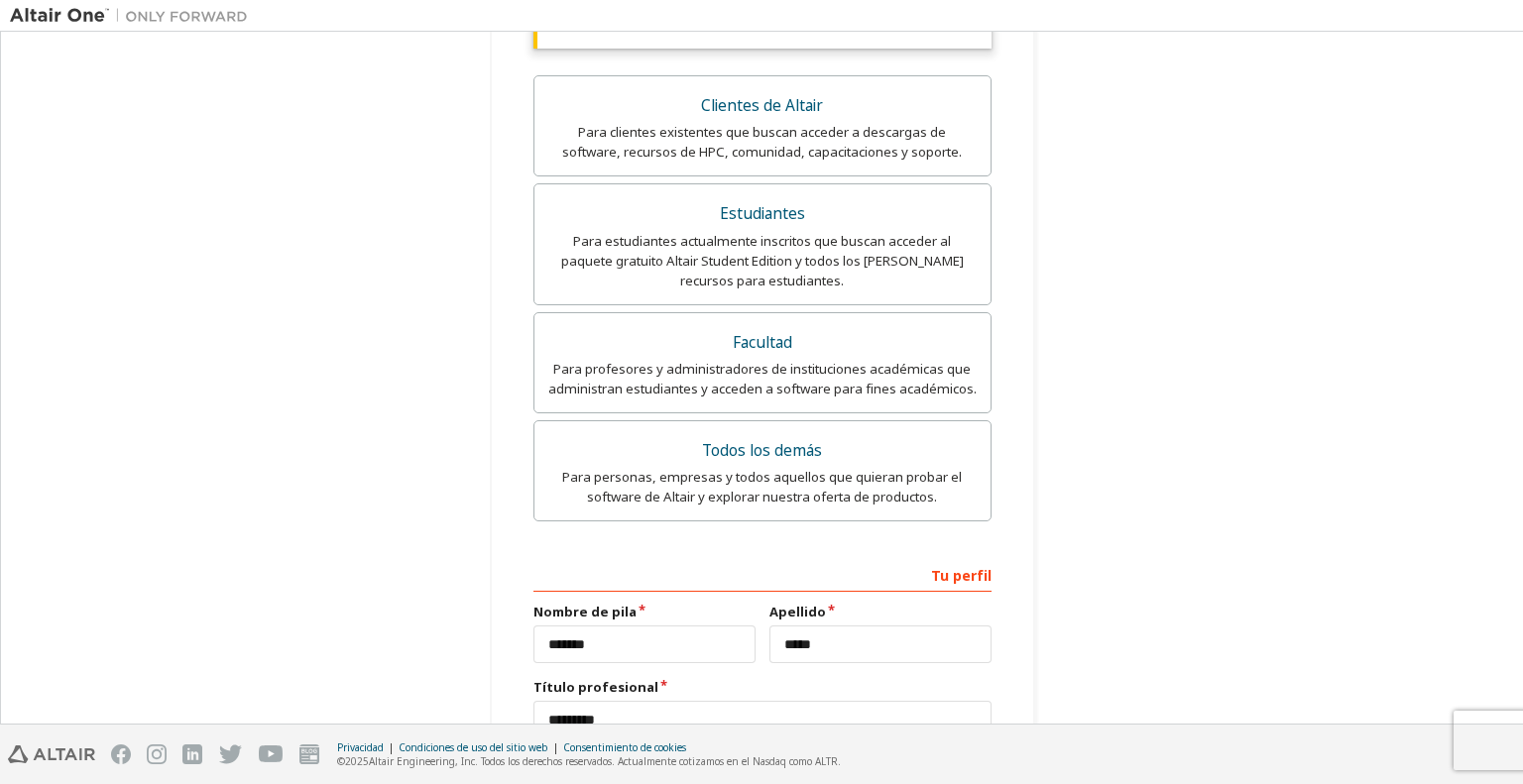 scroll, scrollTop: 526, scrollLeft: 0, axis: vertical 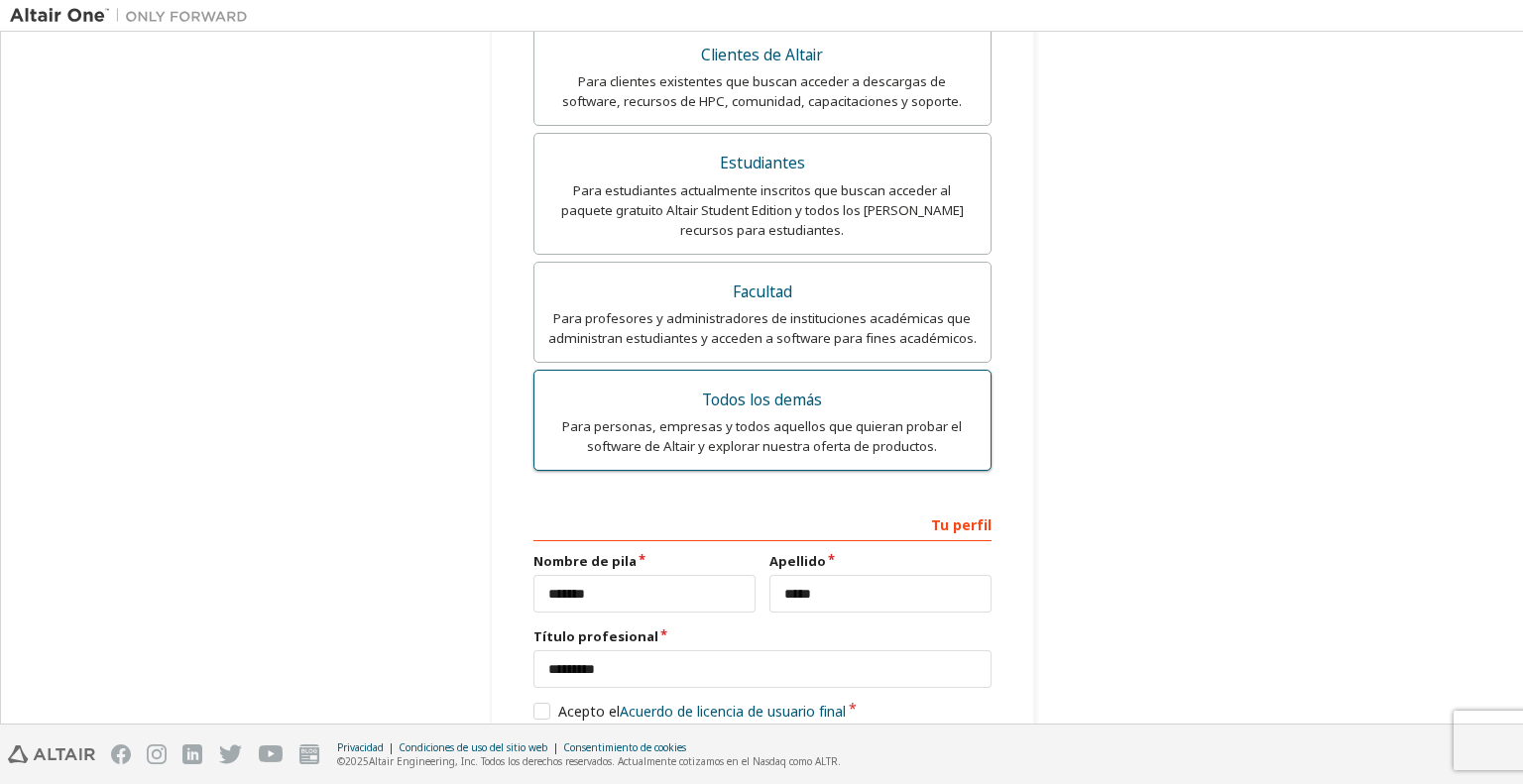 click on "Todos los demás" at bounding box center (762, 400) 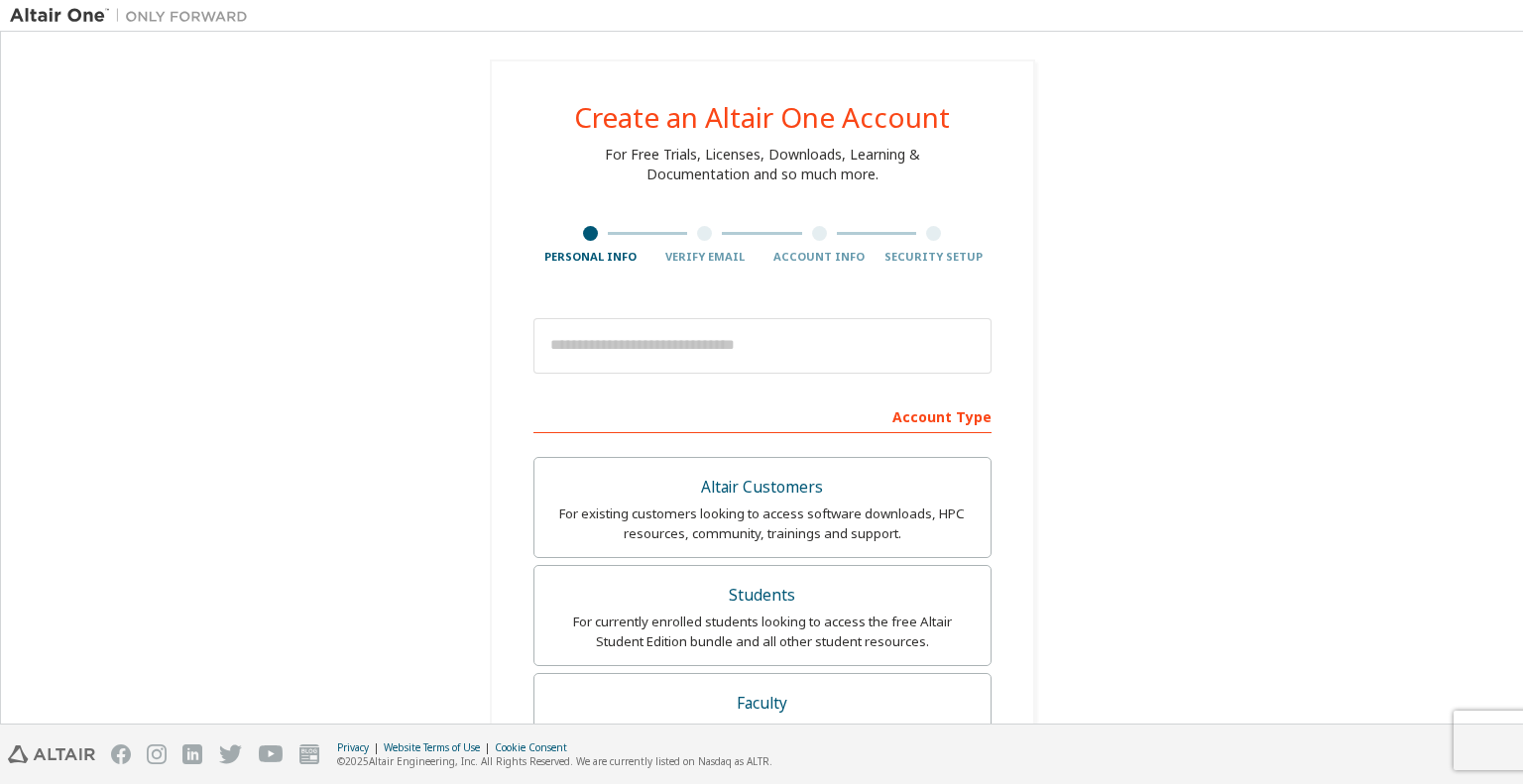 scroll, scrollTop: 0, scrollLeft: 0, axis: both 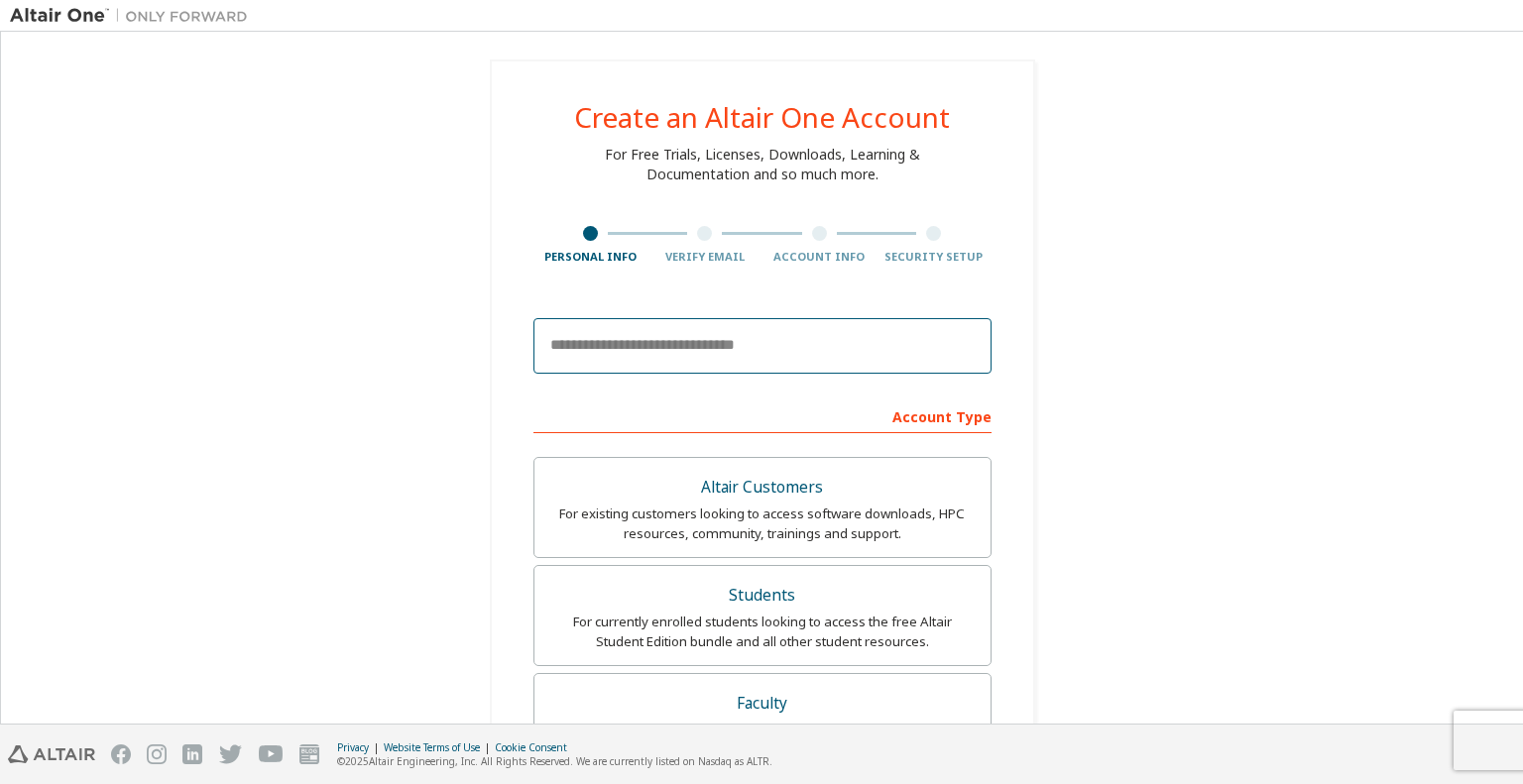 click at bounding box center [762, 346] 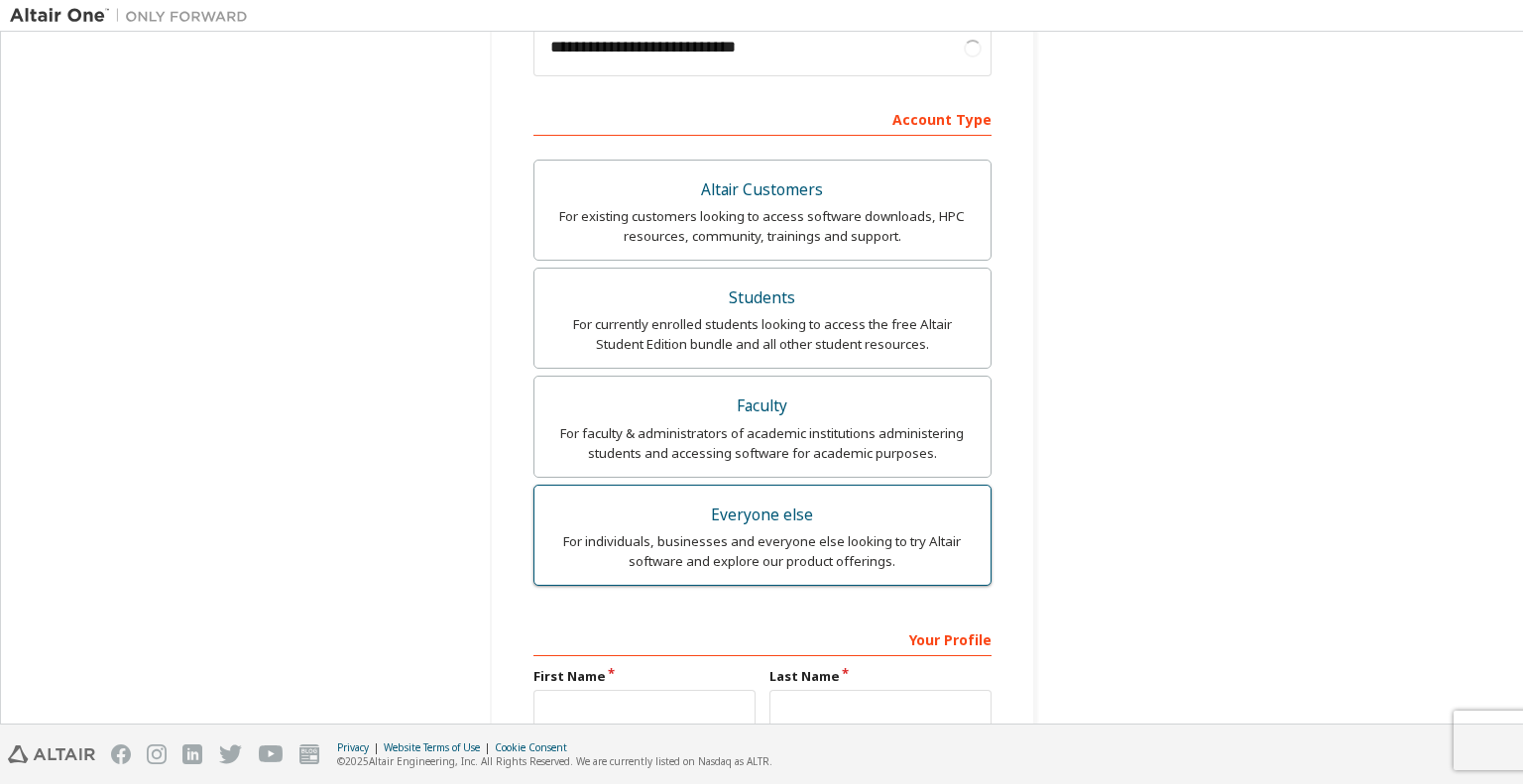 click on "Everyone else" at bounding box center (762, 515) 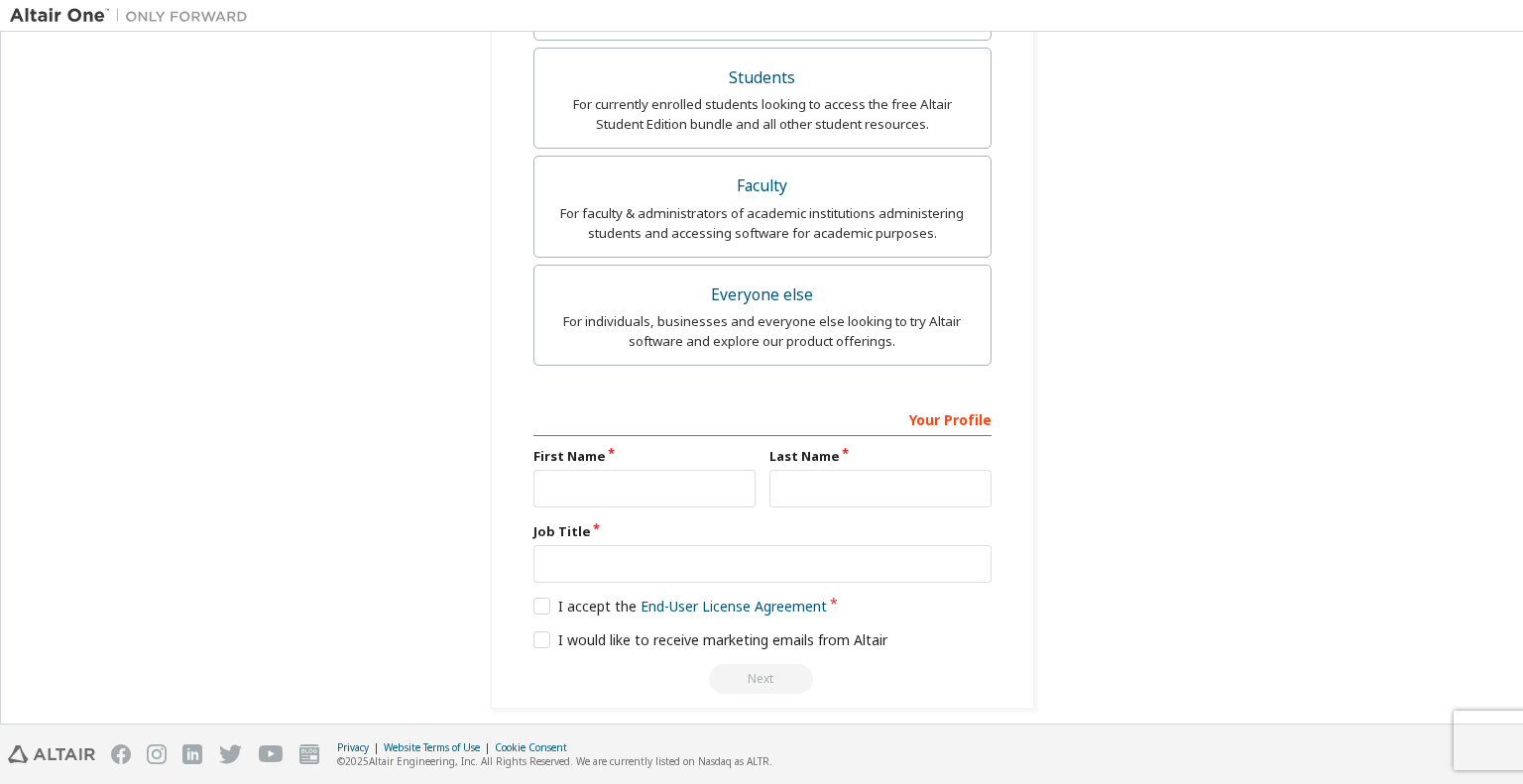 scroll, scrollTop: 526, scrollLeft: 0, axis: vertical 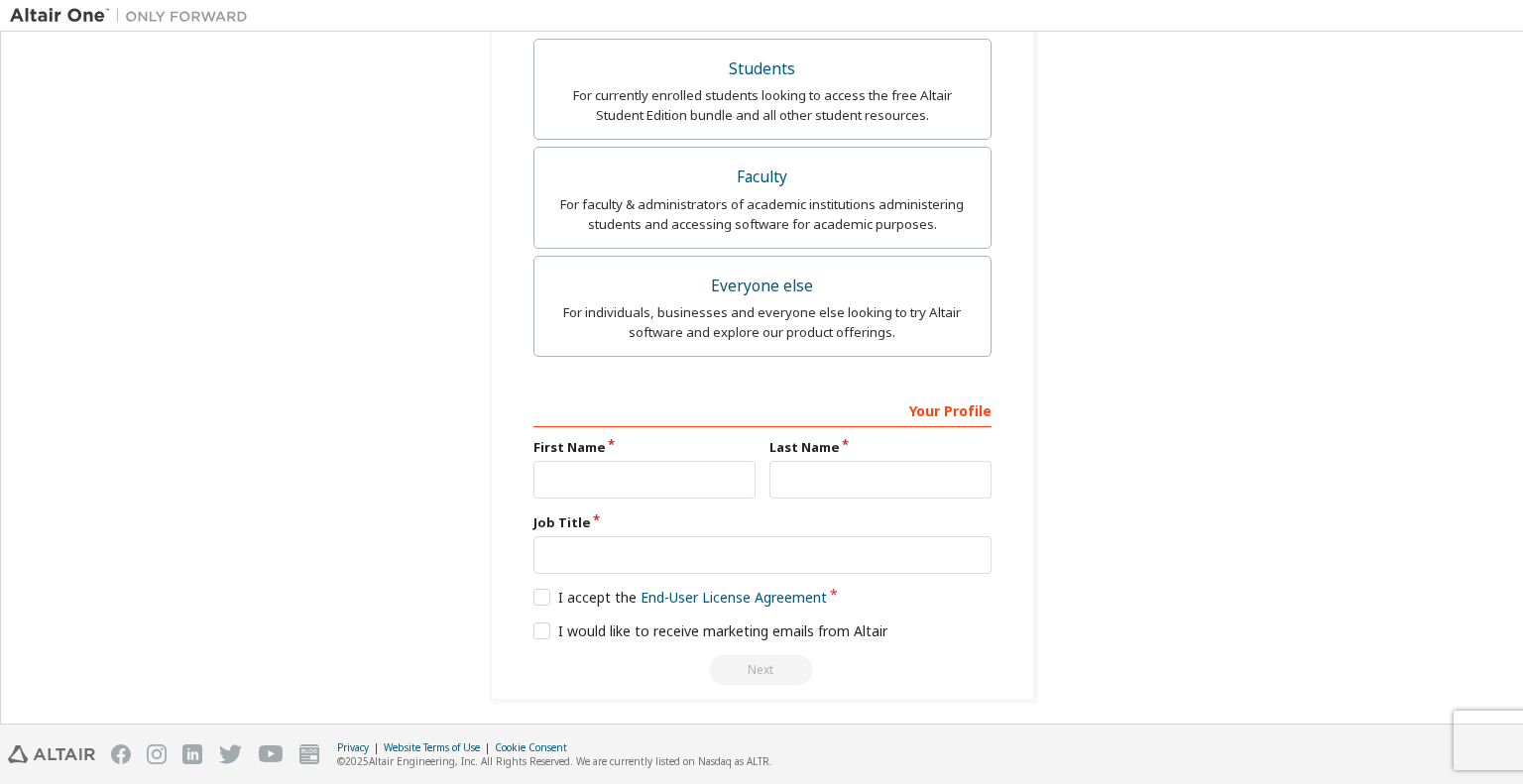 click on "First Name" at bounding box center [644, 447] 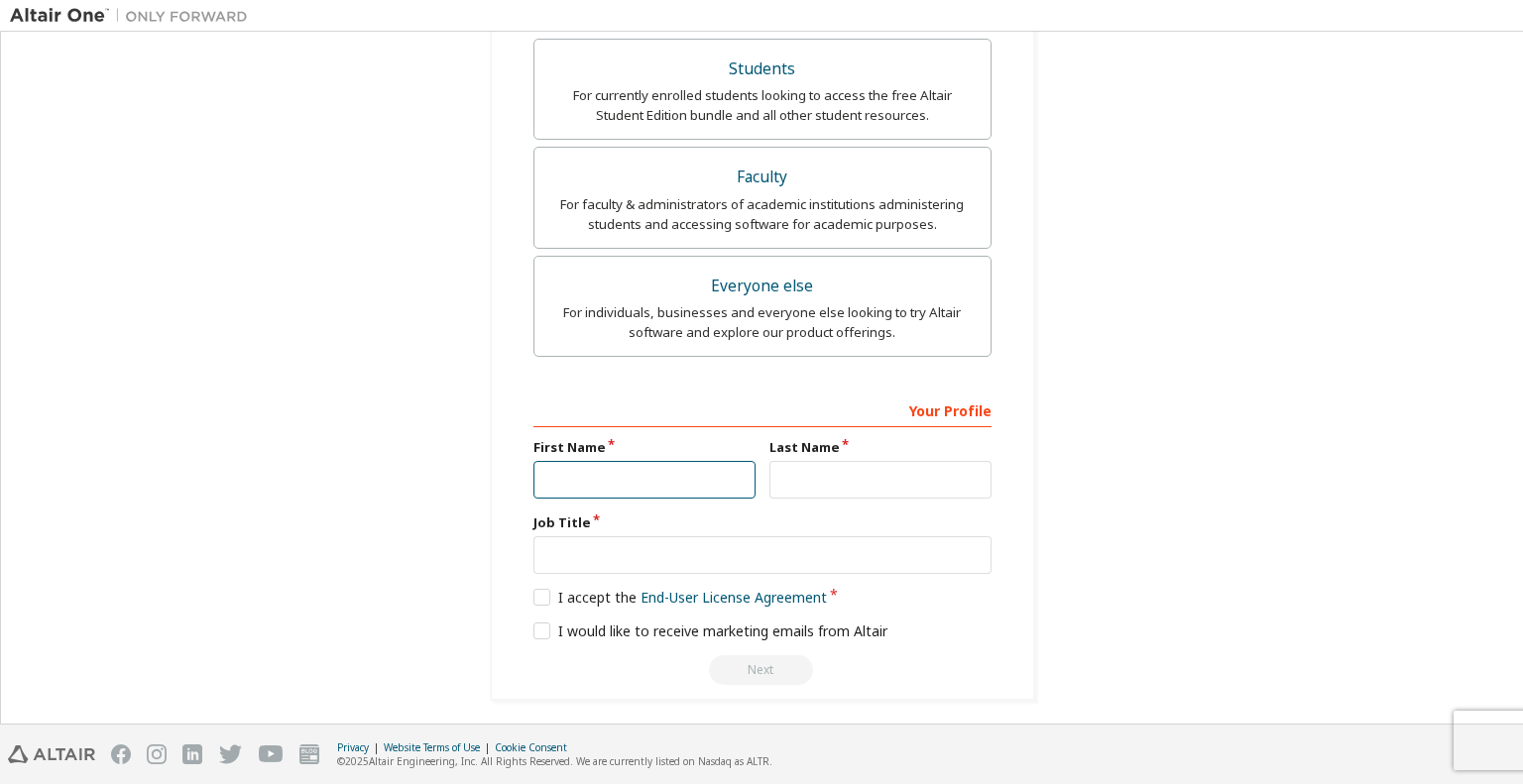 click at bounding box center (644, 480) 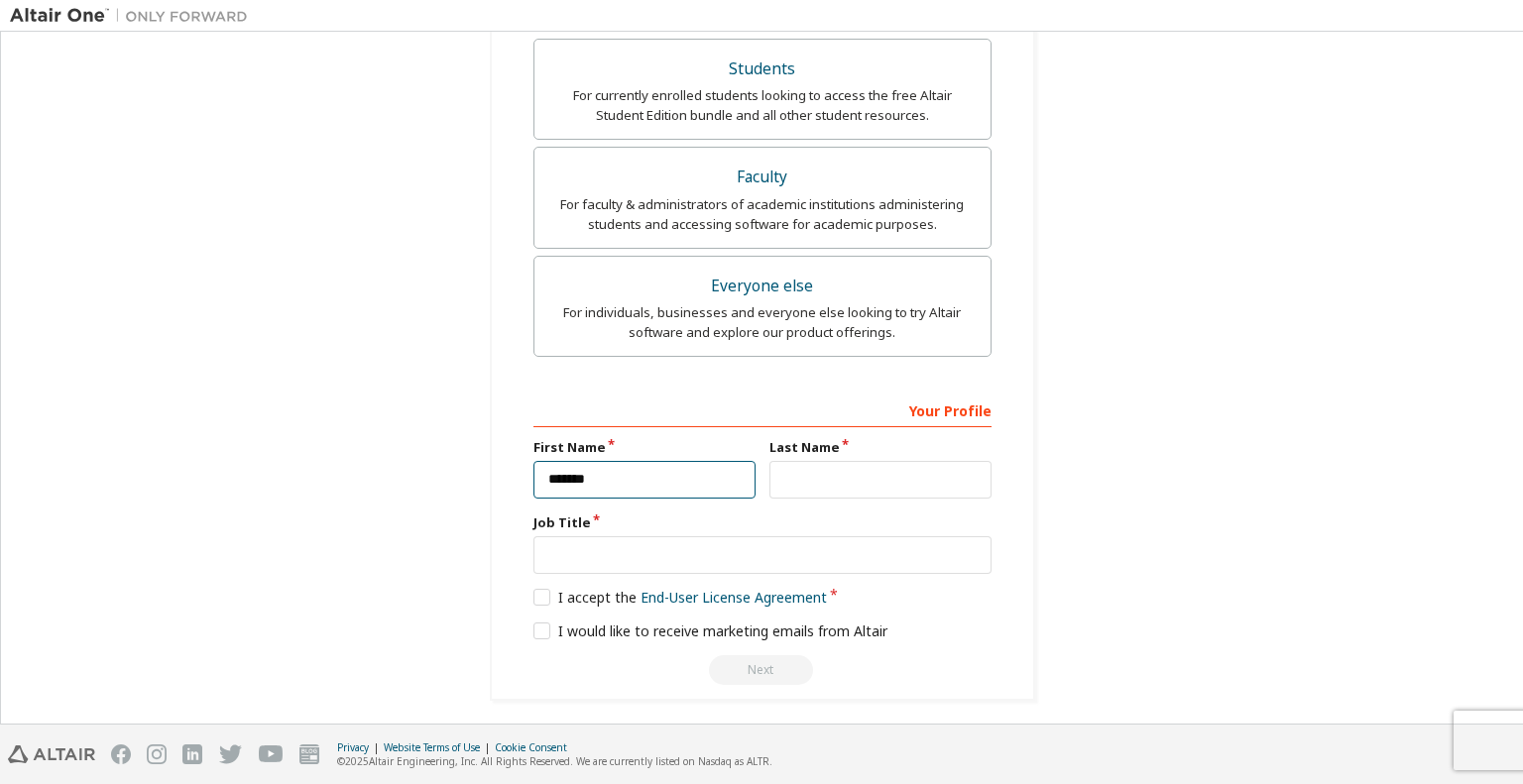 type on "*******" 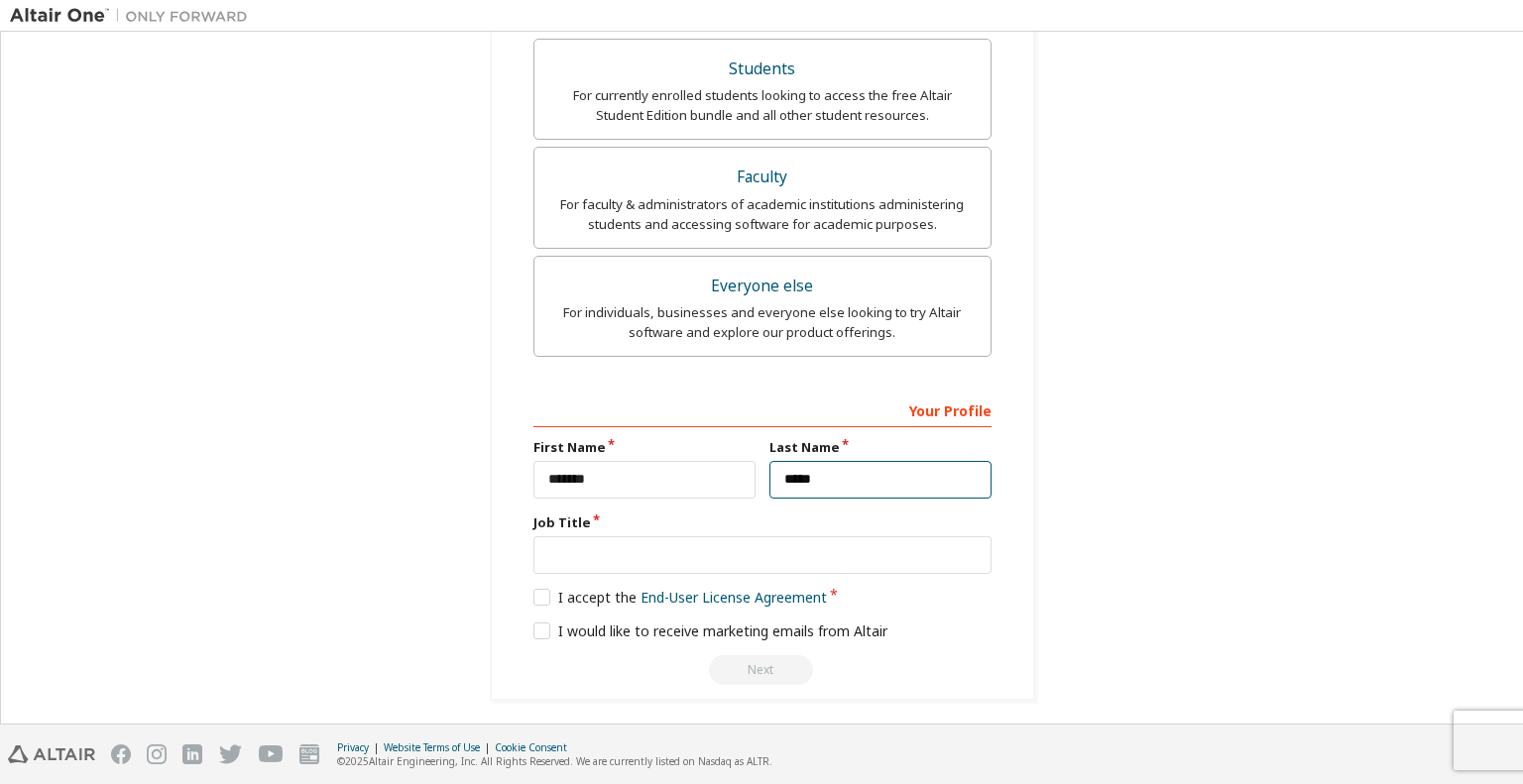 type on "*****" 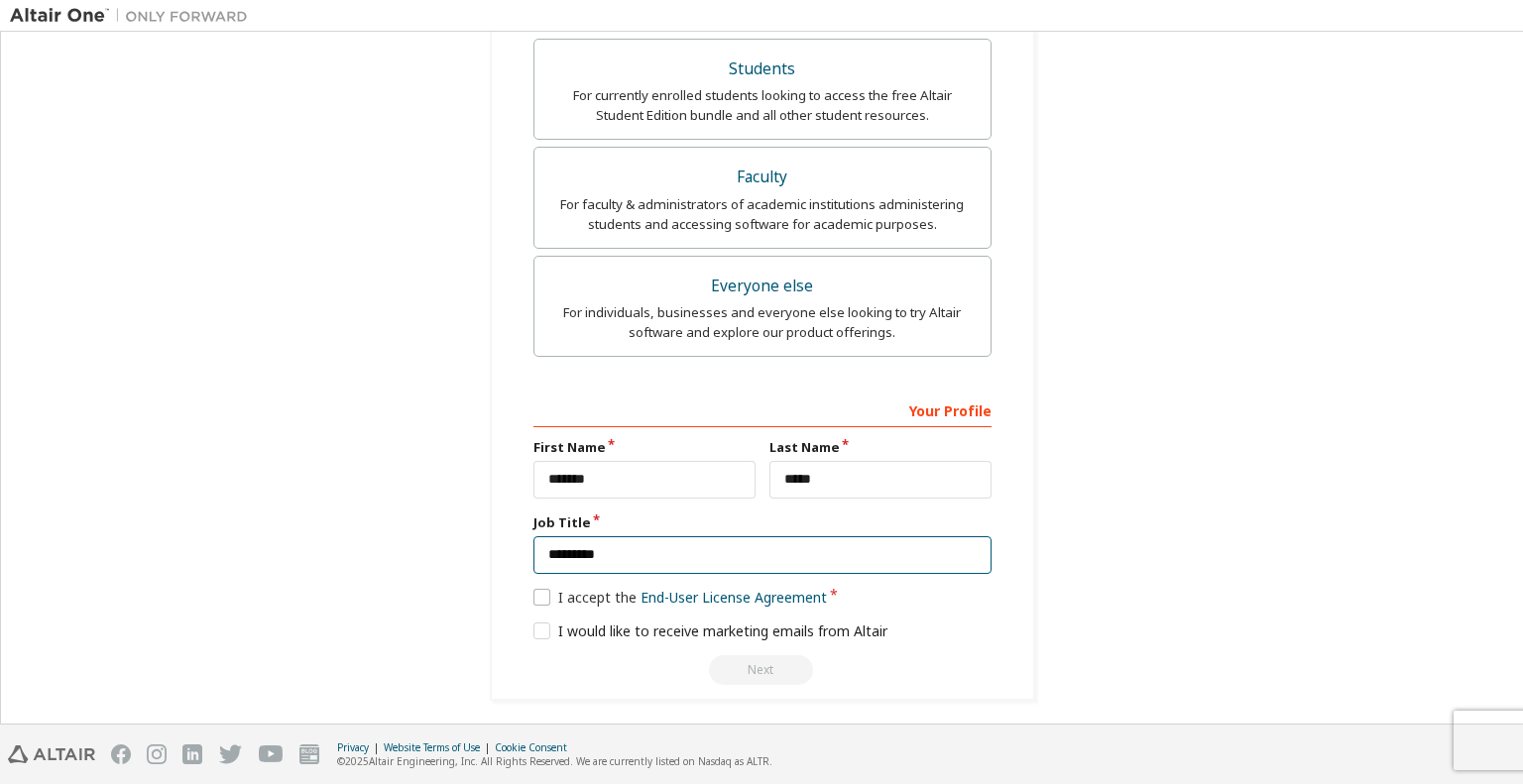 type on "*********" 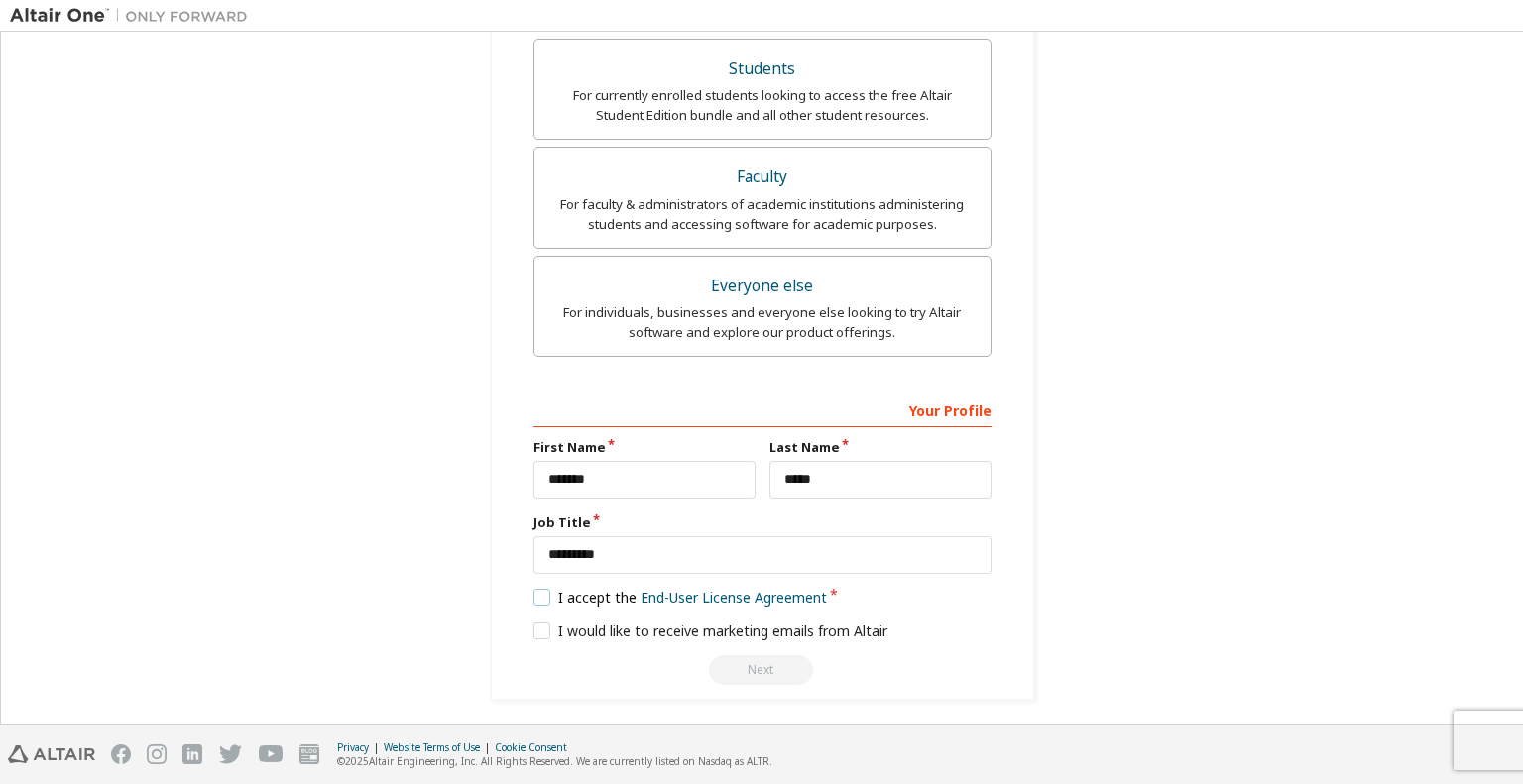 click on "I accept the    End-User License Agreement" at bounding box center [680, 597] 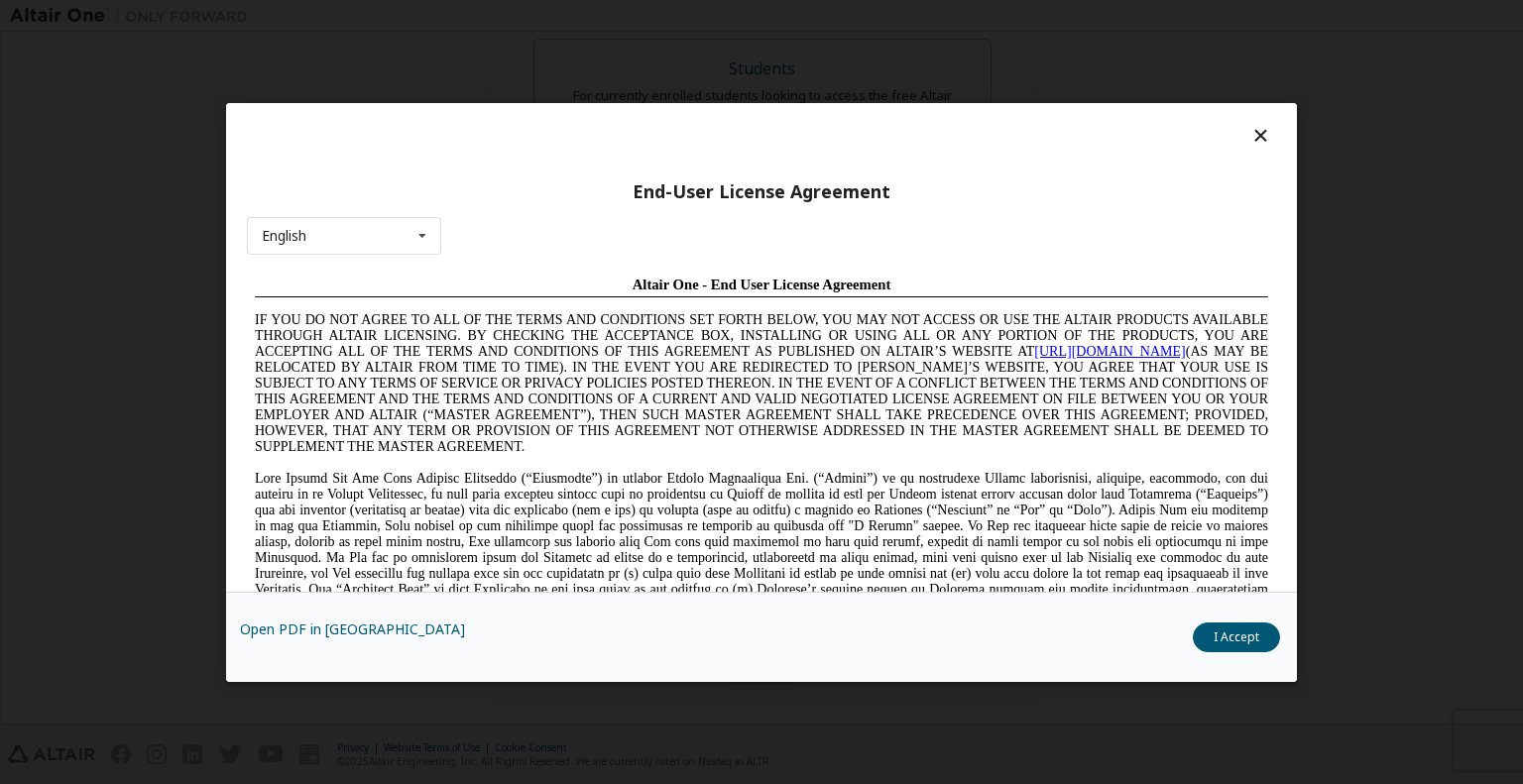 scroll, scrollTop: 0, scrollLeft: 0, axis: both 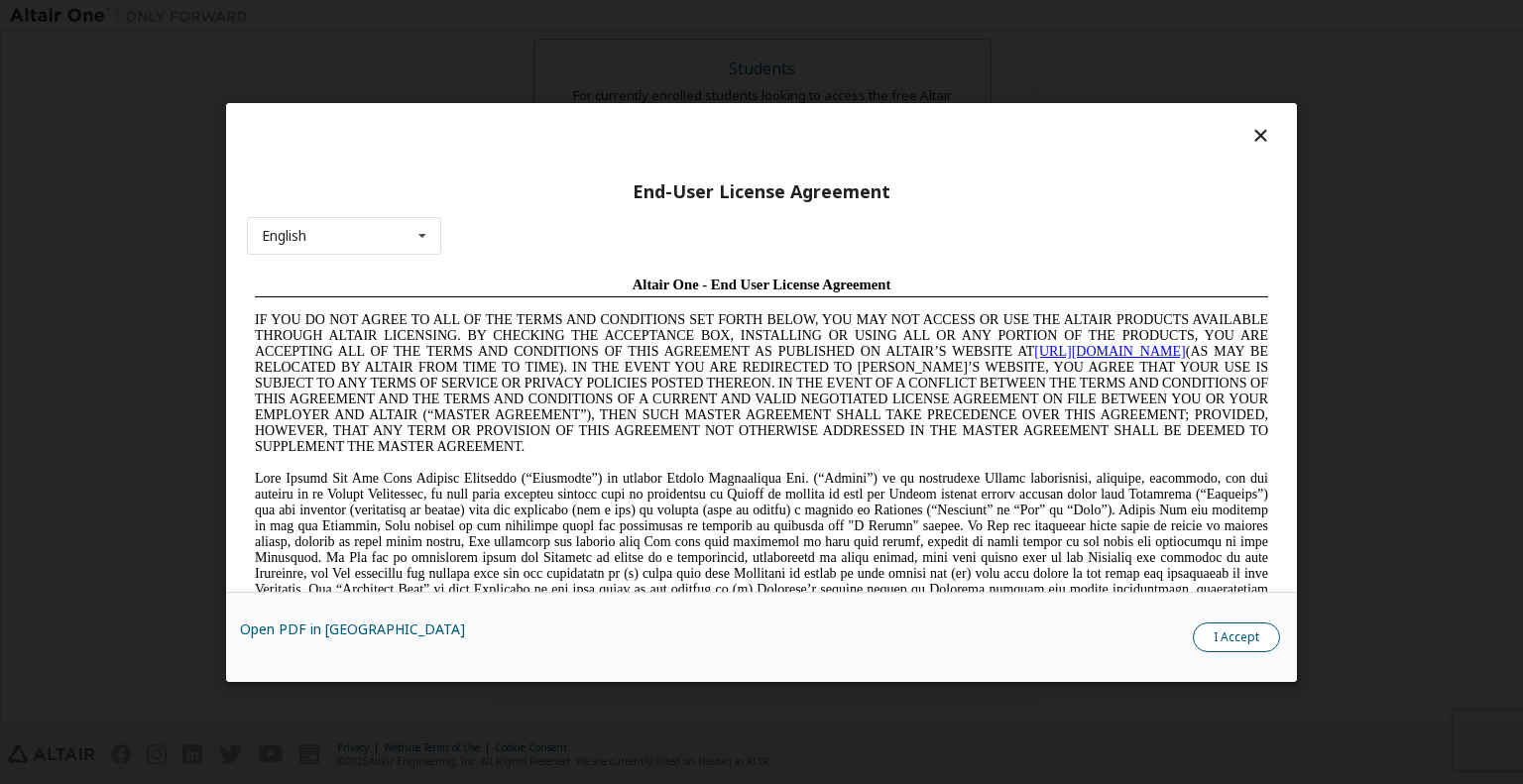 click on "I Accept" at bounding box center (1236, 636) 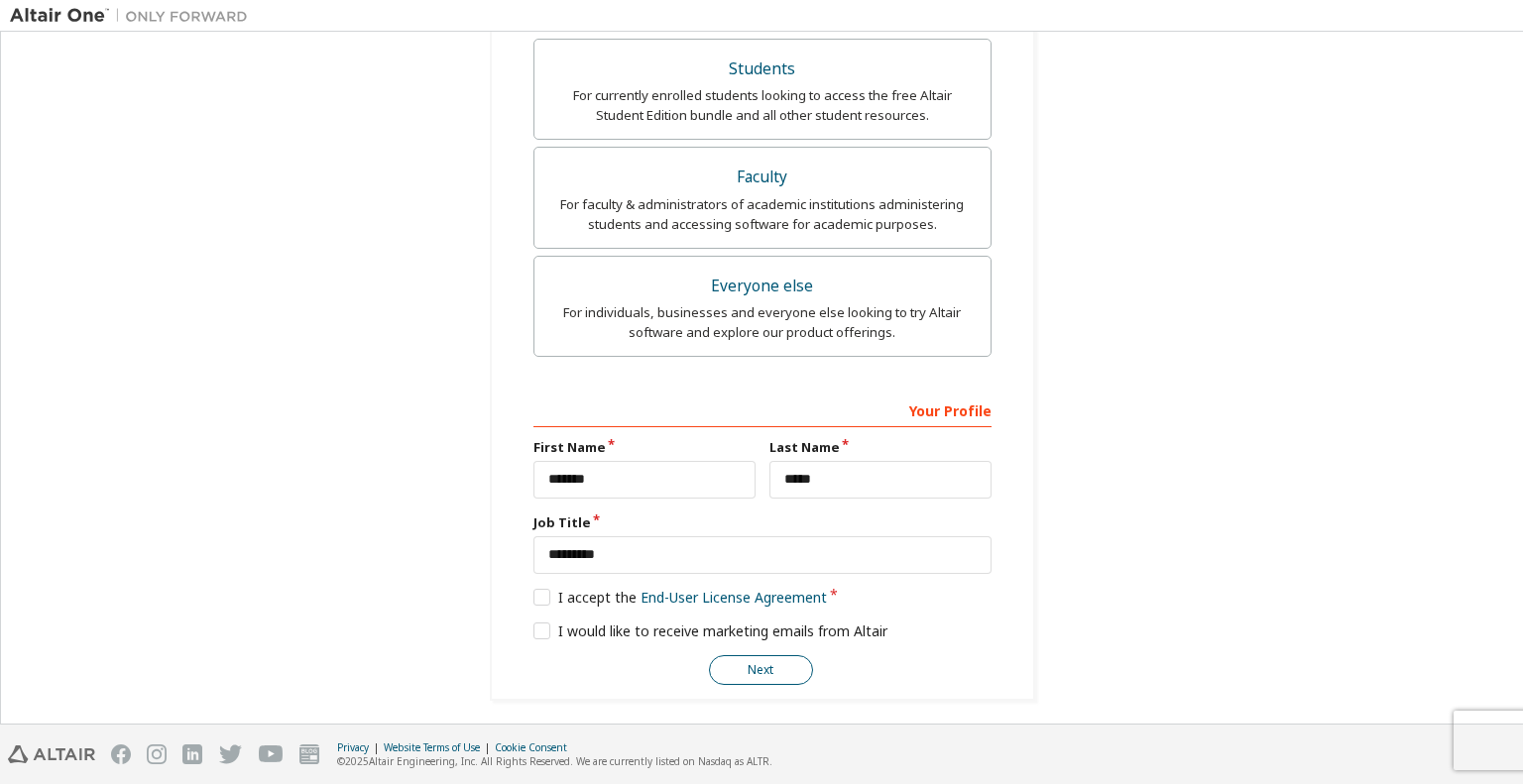 click on "Next" at bounding box center (761, 670) 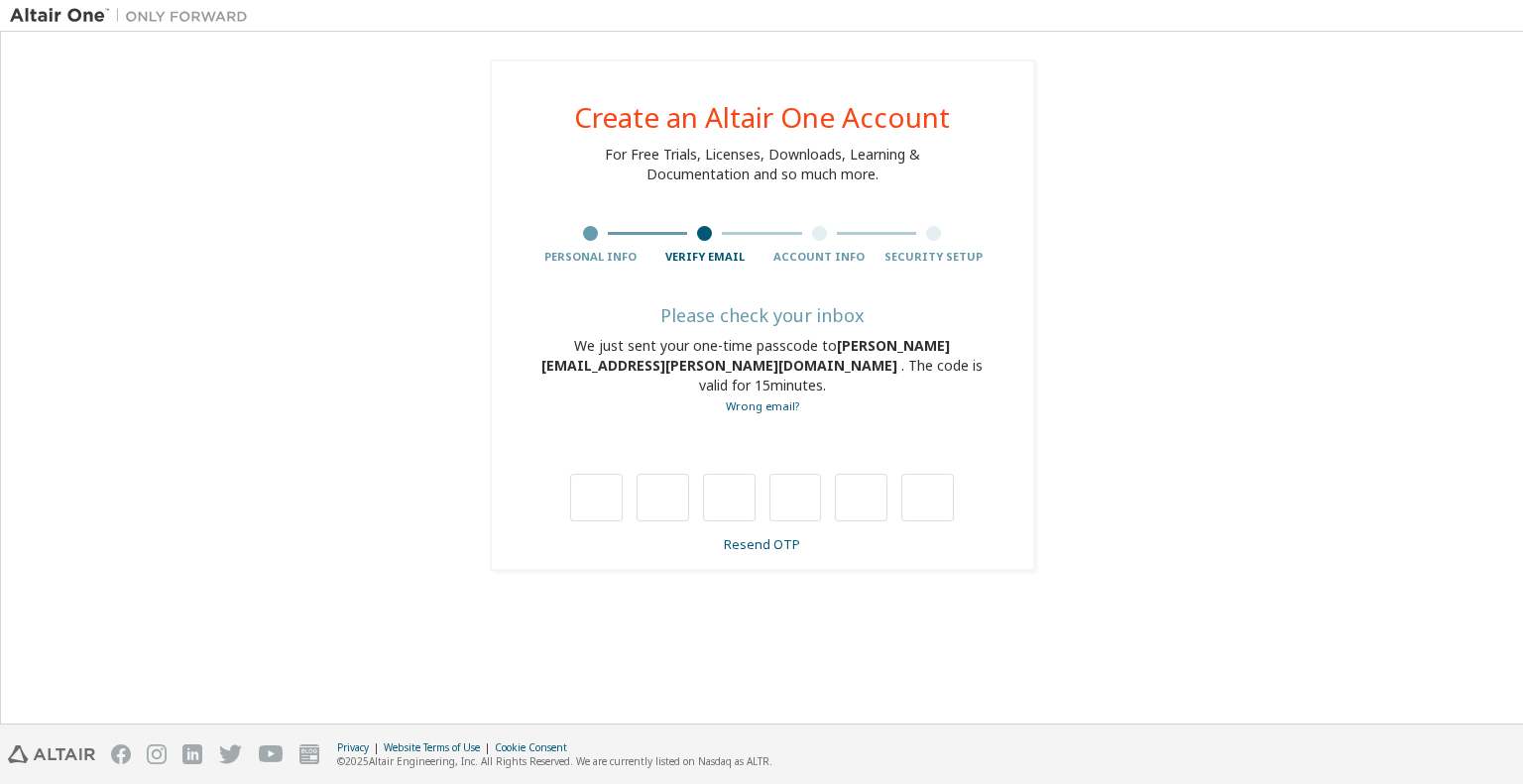 scroll, scrollTop: 0, scrollLeft: 0, axis: both 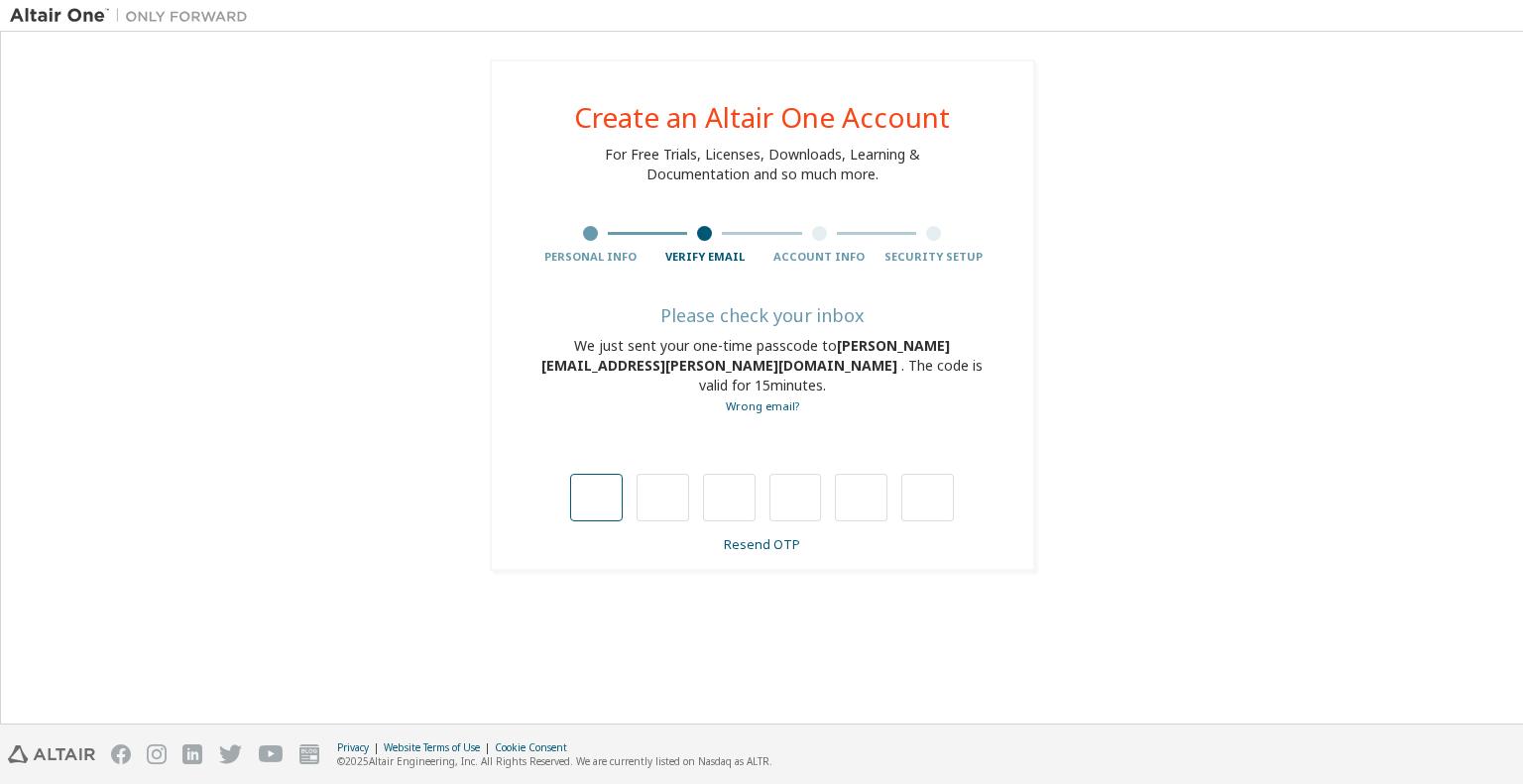 type on "*" 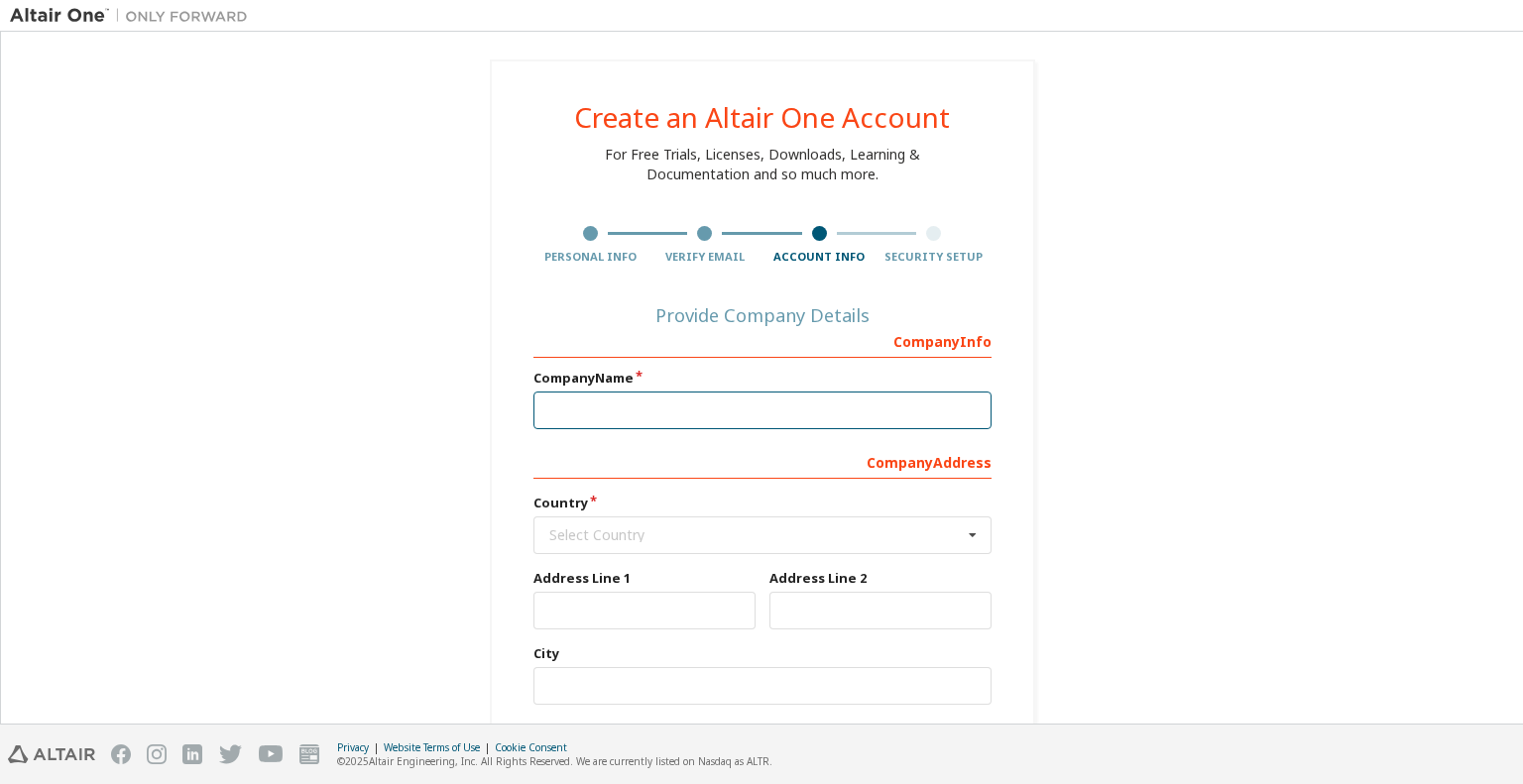 click at bounding box center [762, 410] 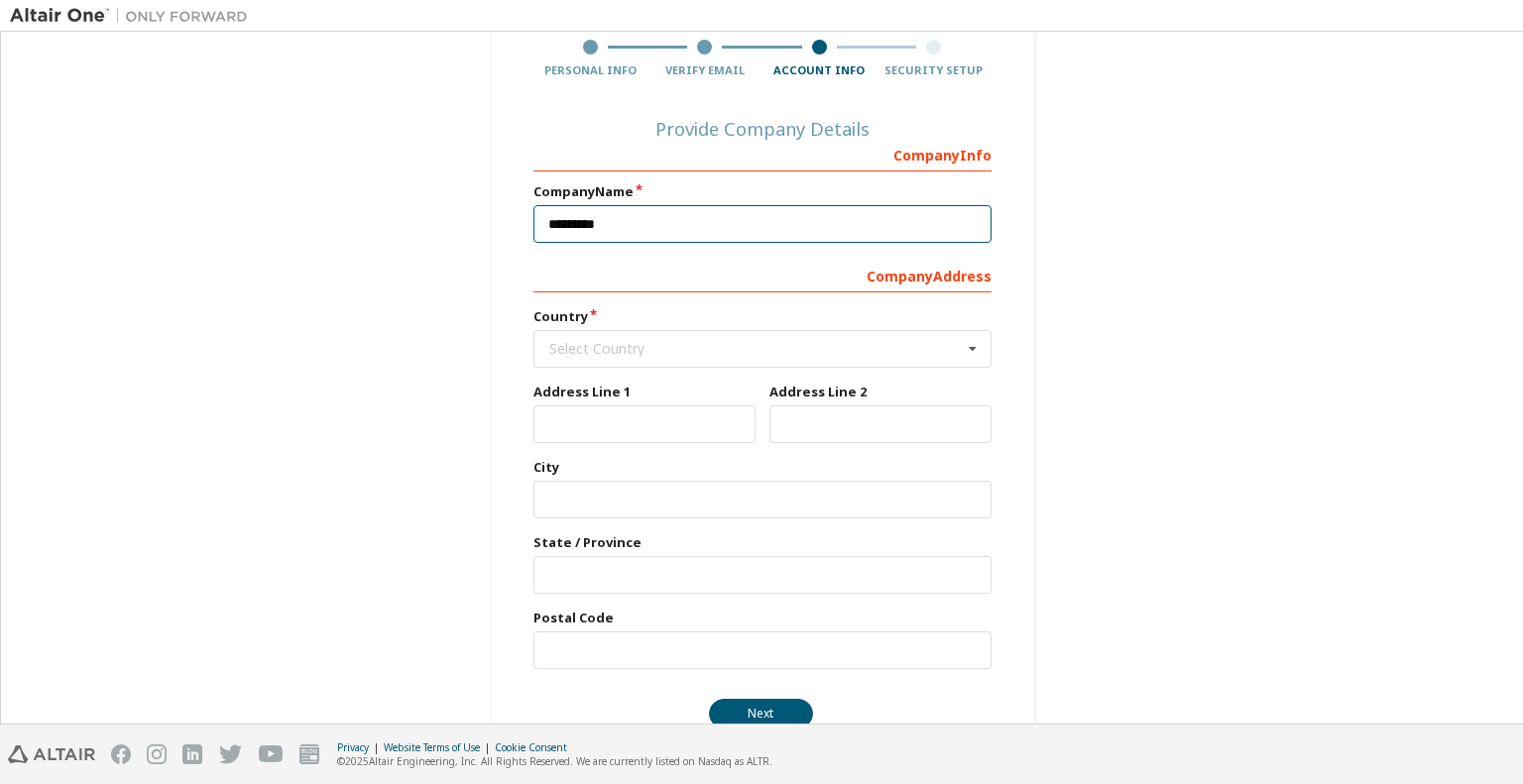 scroll, scrollTop: 198, scrollLeft: 0, axis: vertical 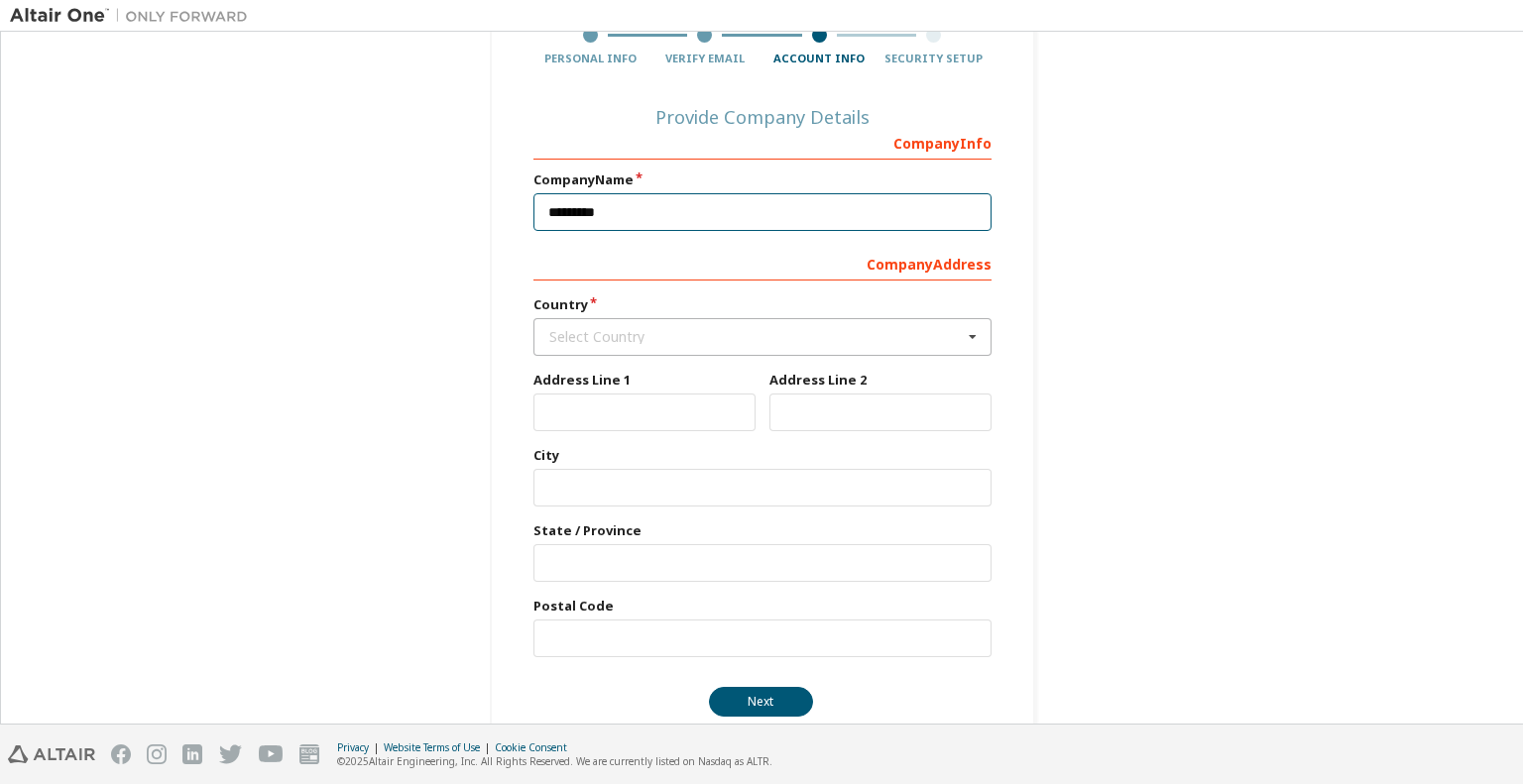 type on "*********" 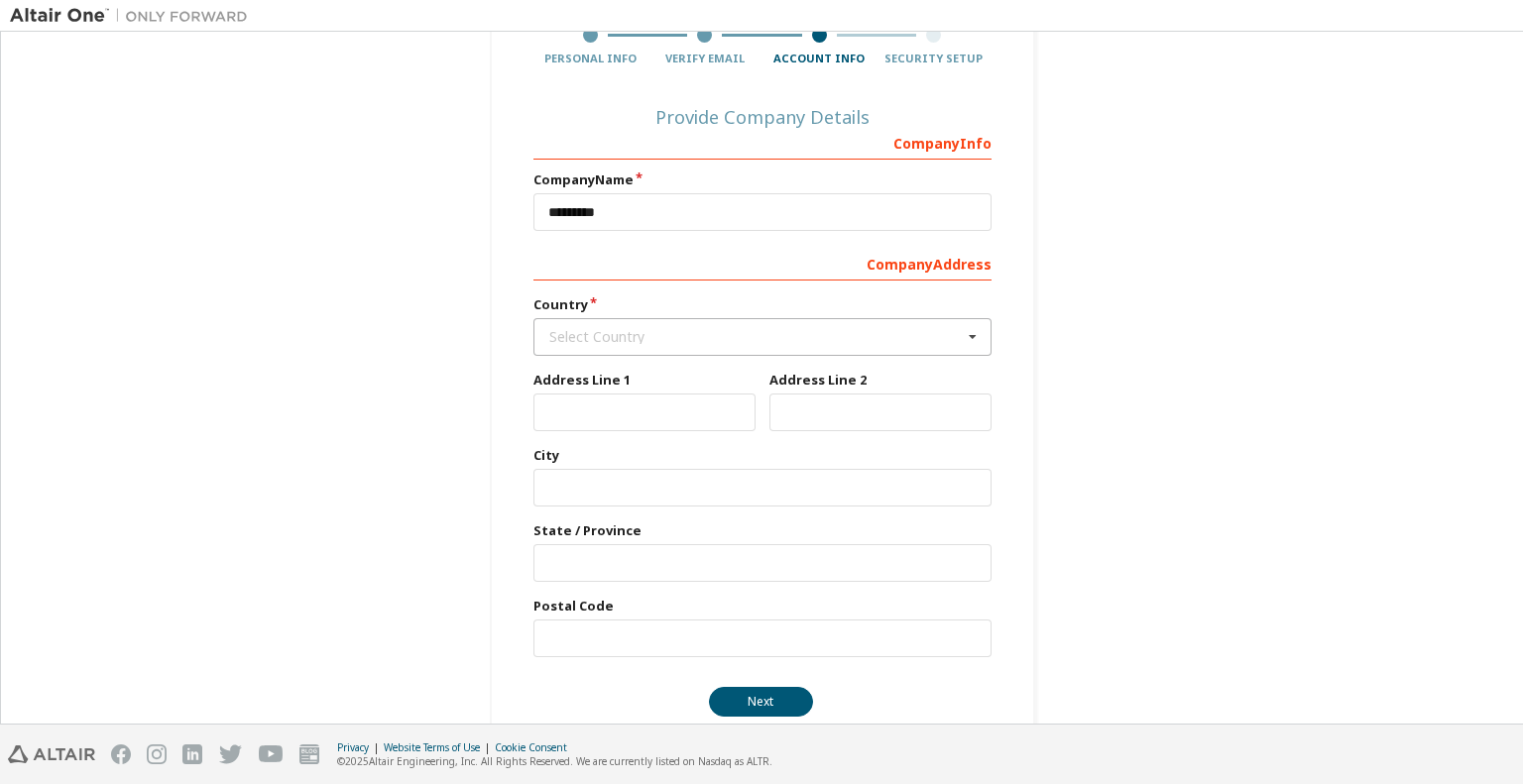 click on "Select Country" at bounding box center [756, 337] 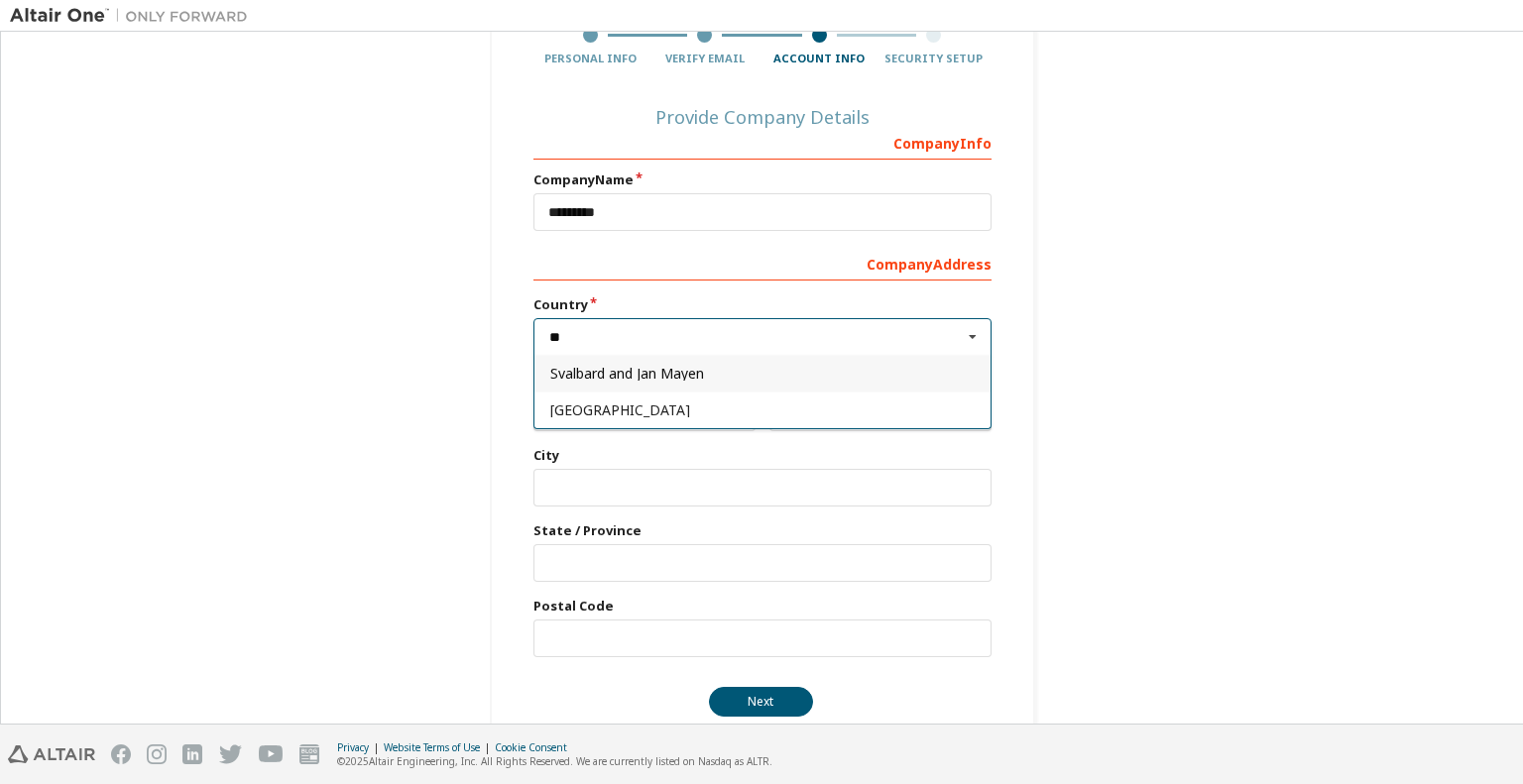 type on "*" 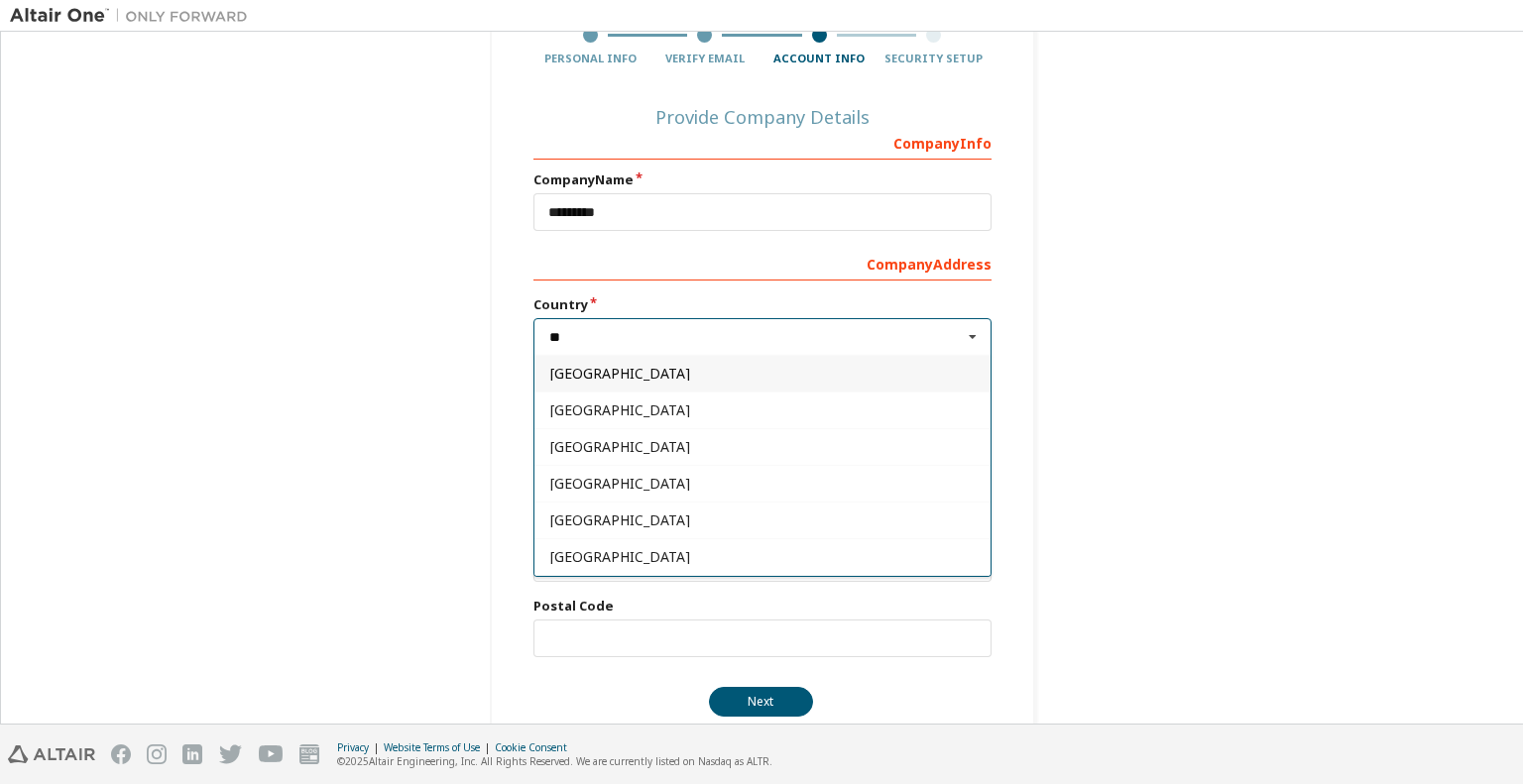 type on "*" 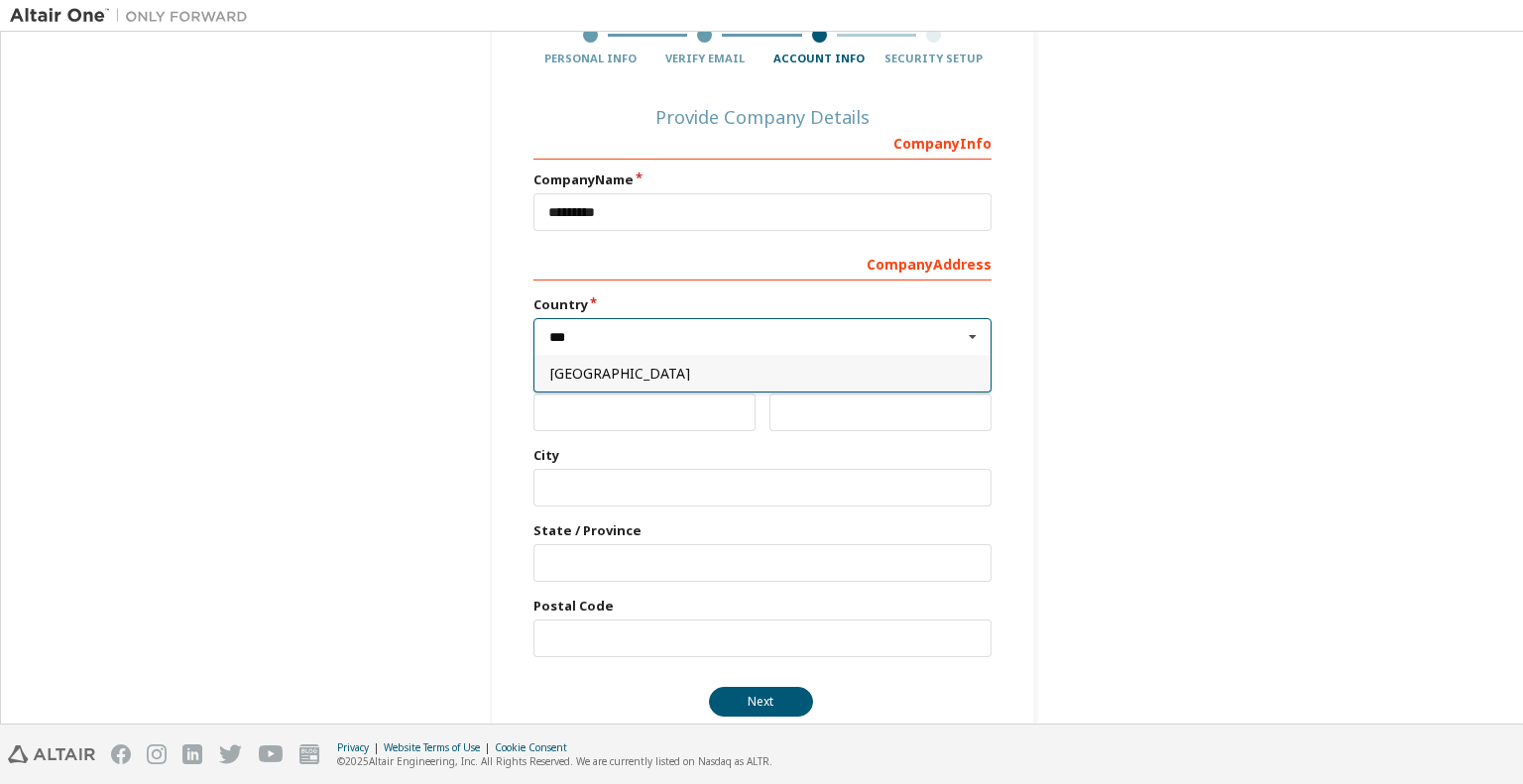 type on "***" 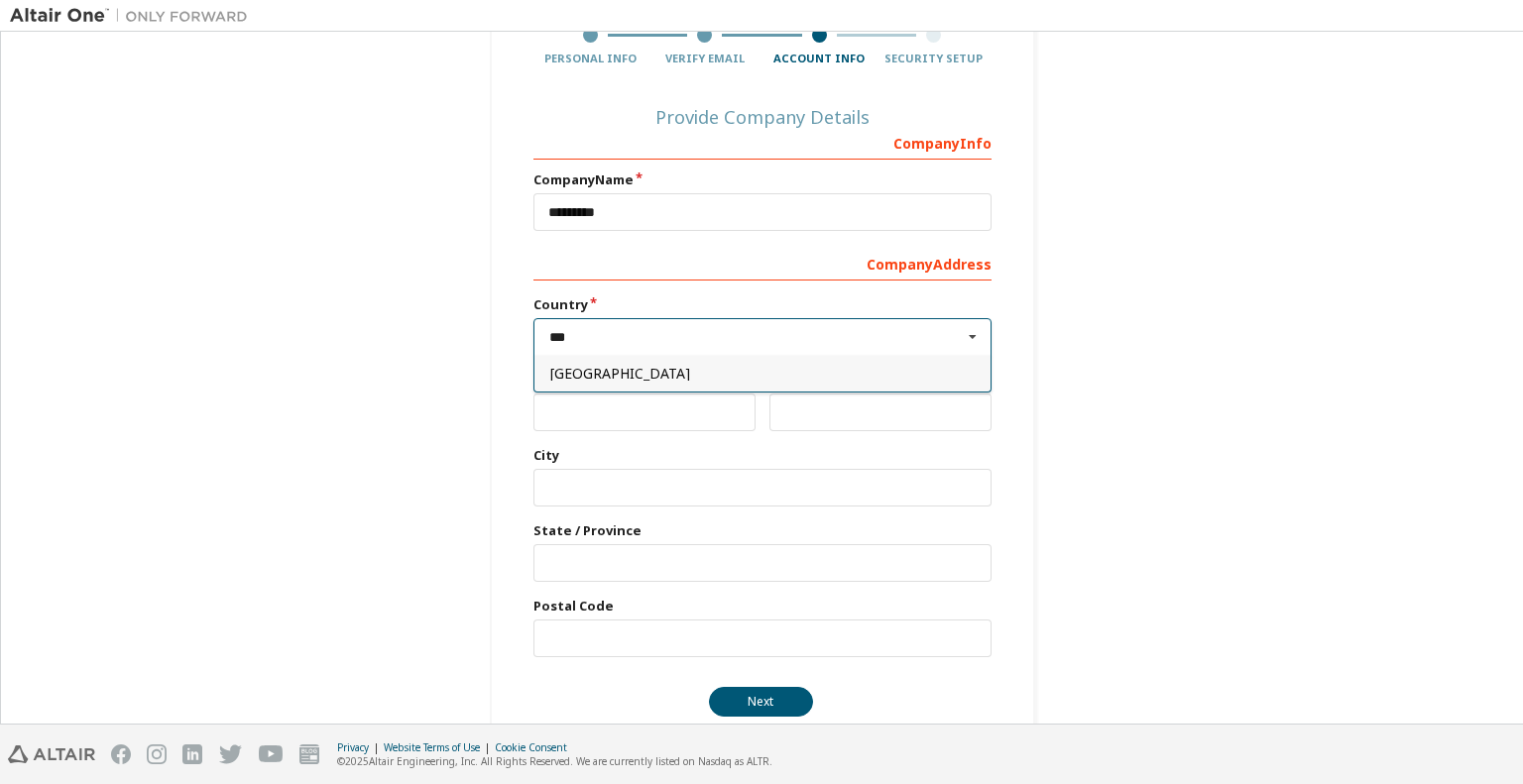 click on "[GEOGRAPHIC_DATA]" at bounding box center [762, 374] 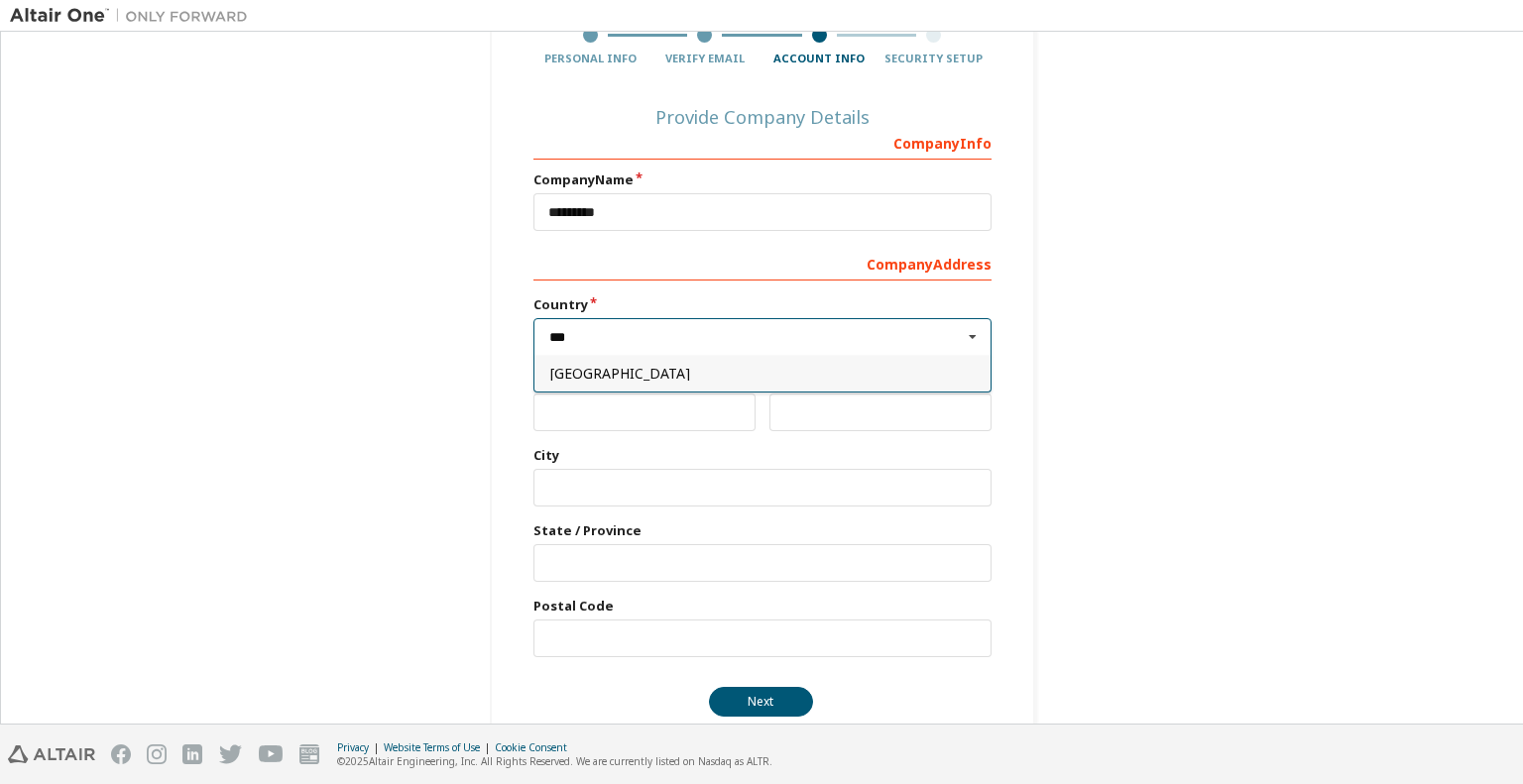 type on "***" 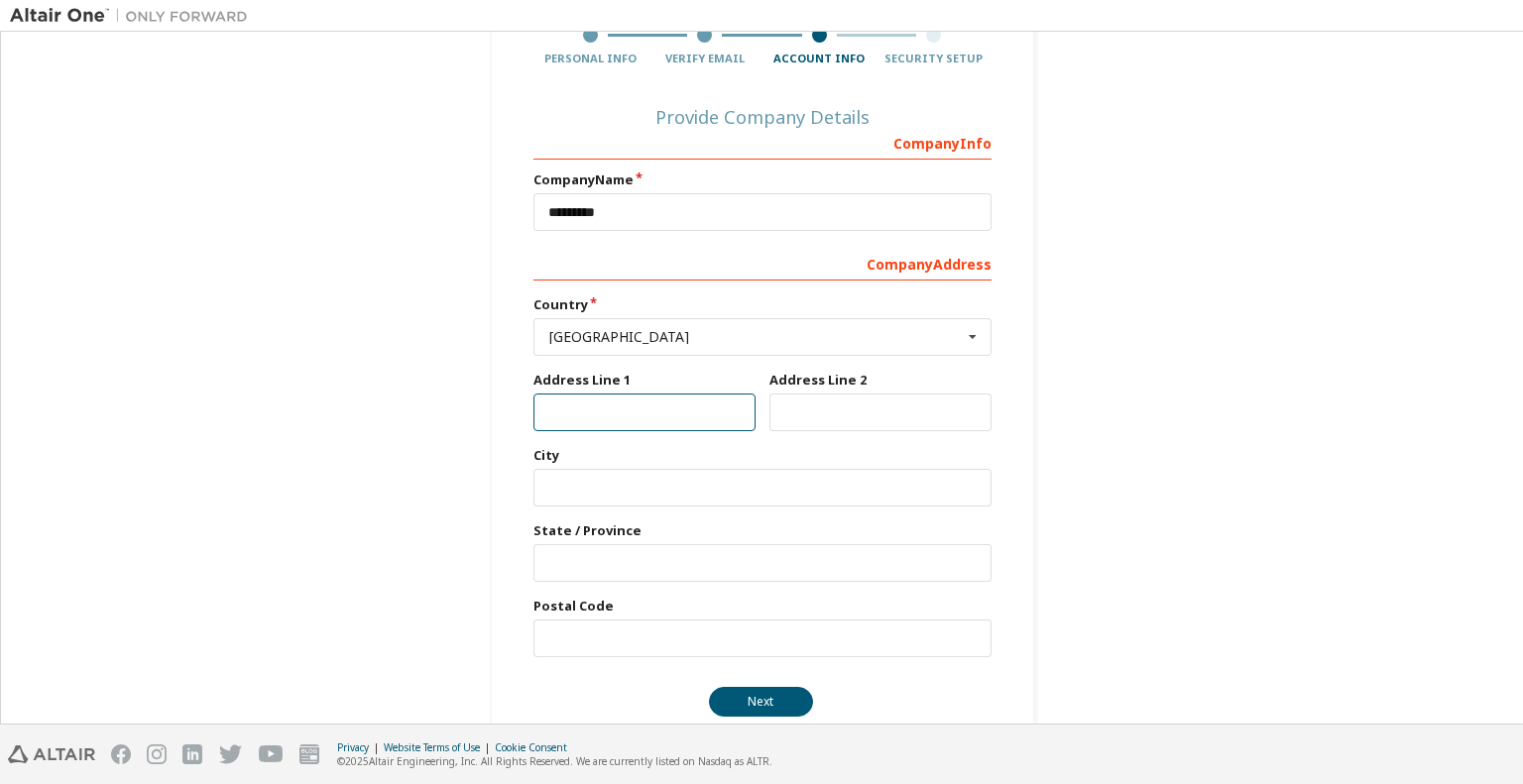click at bounding box center [644, 412] 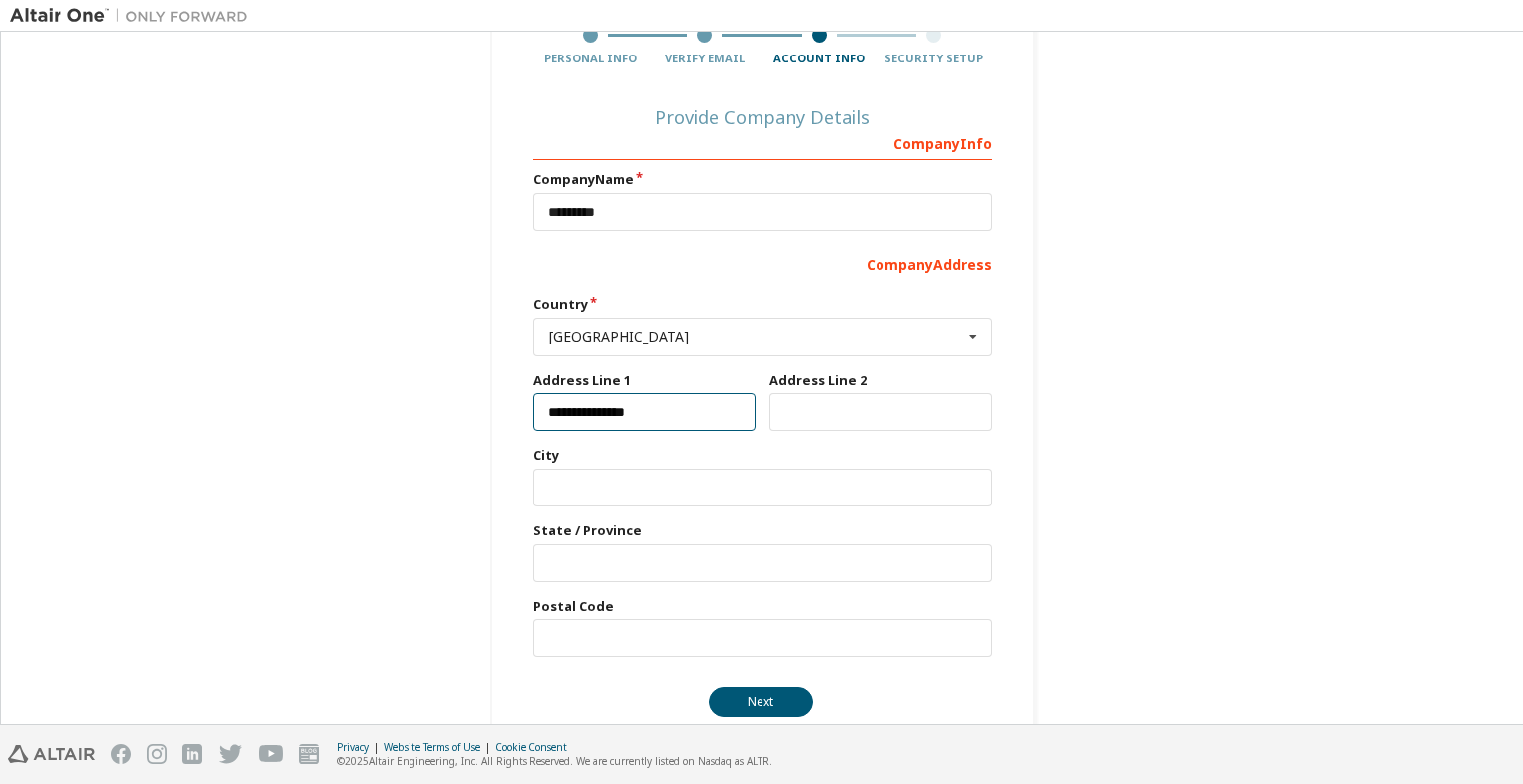 type on "**********" 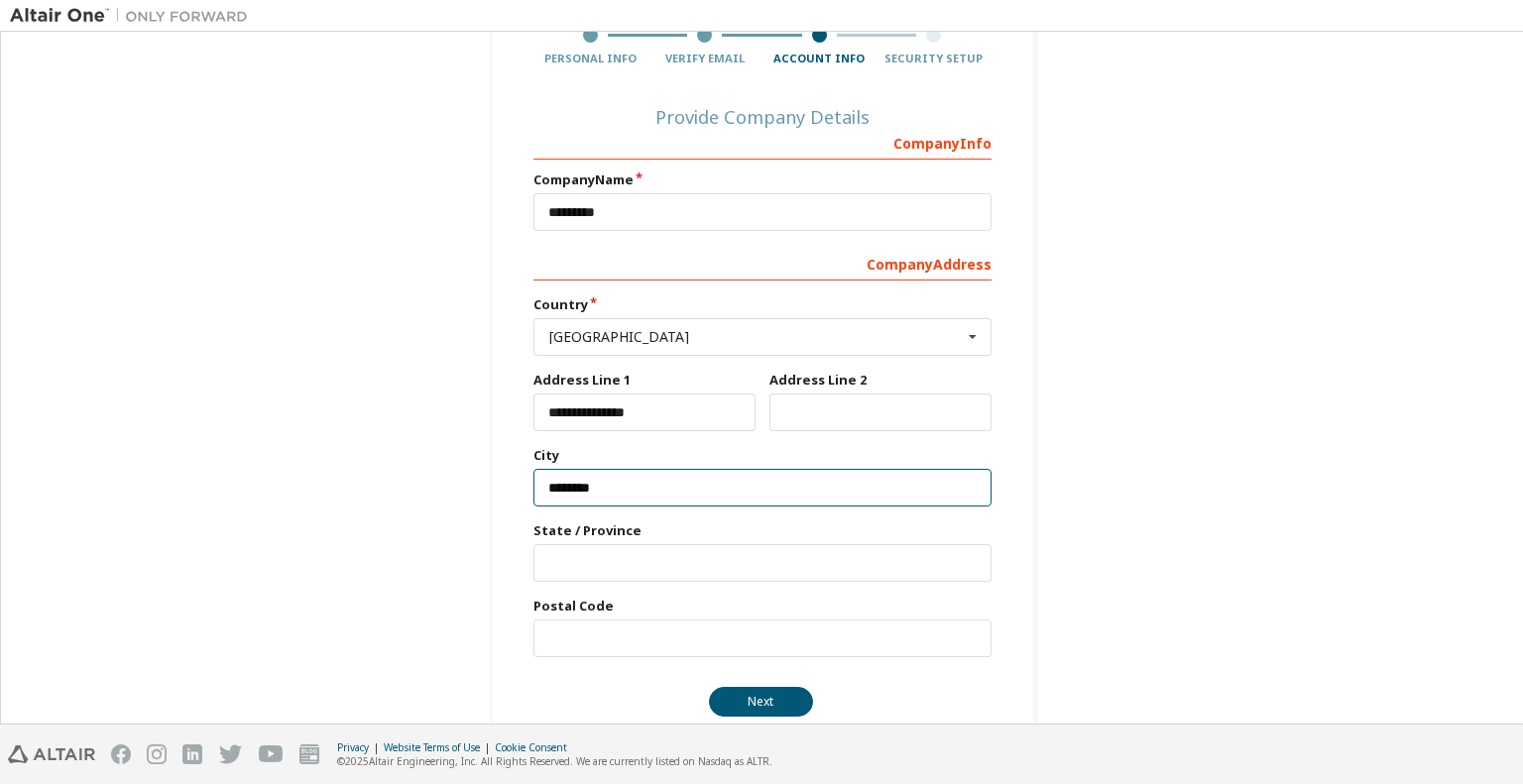 type on "********" 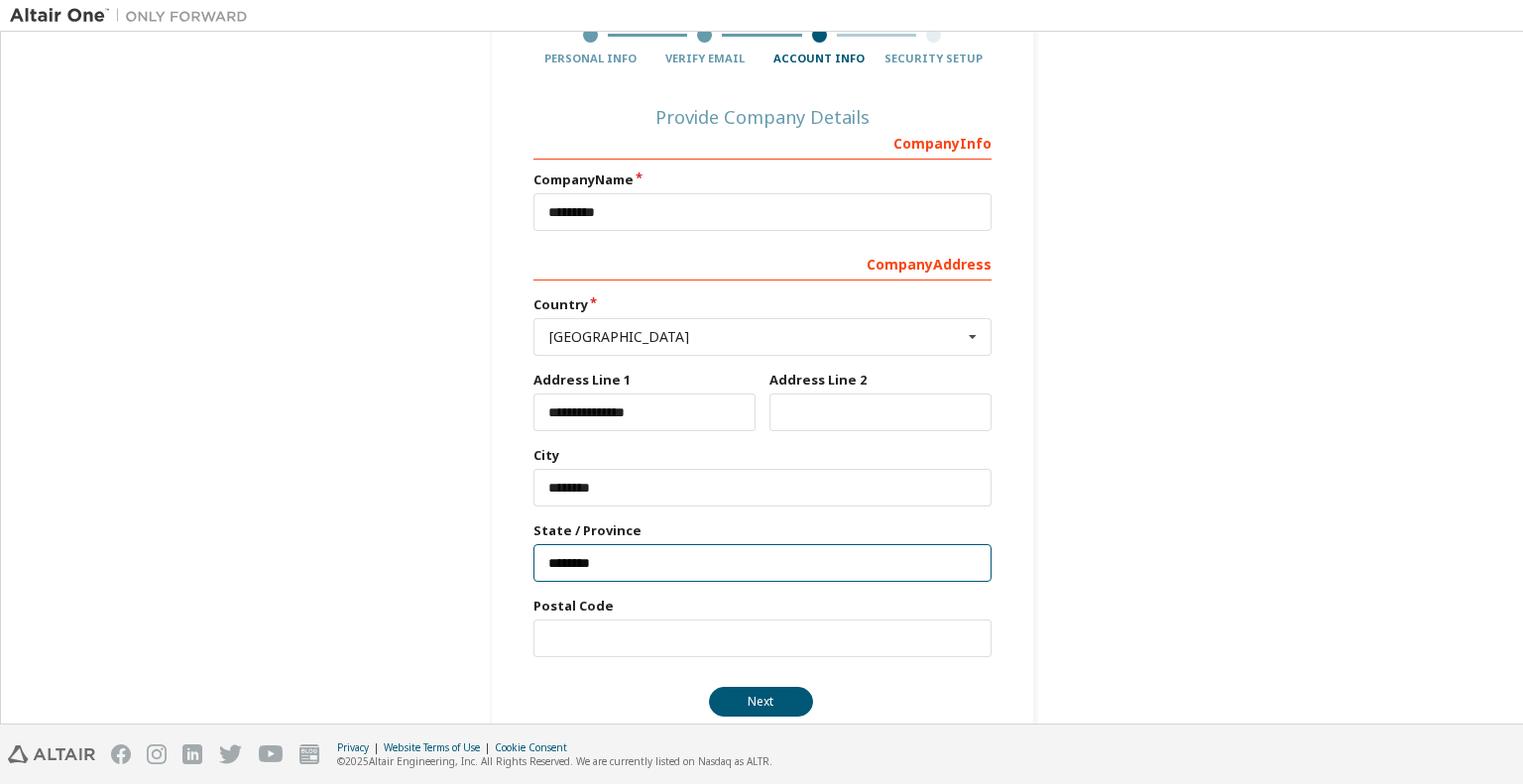 type on "********" 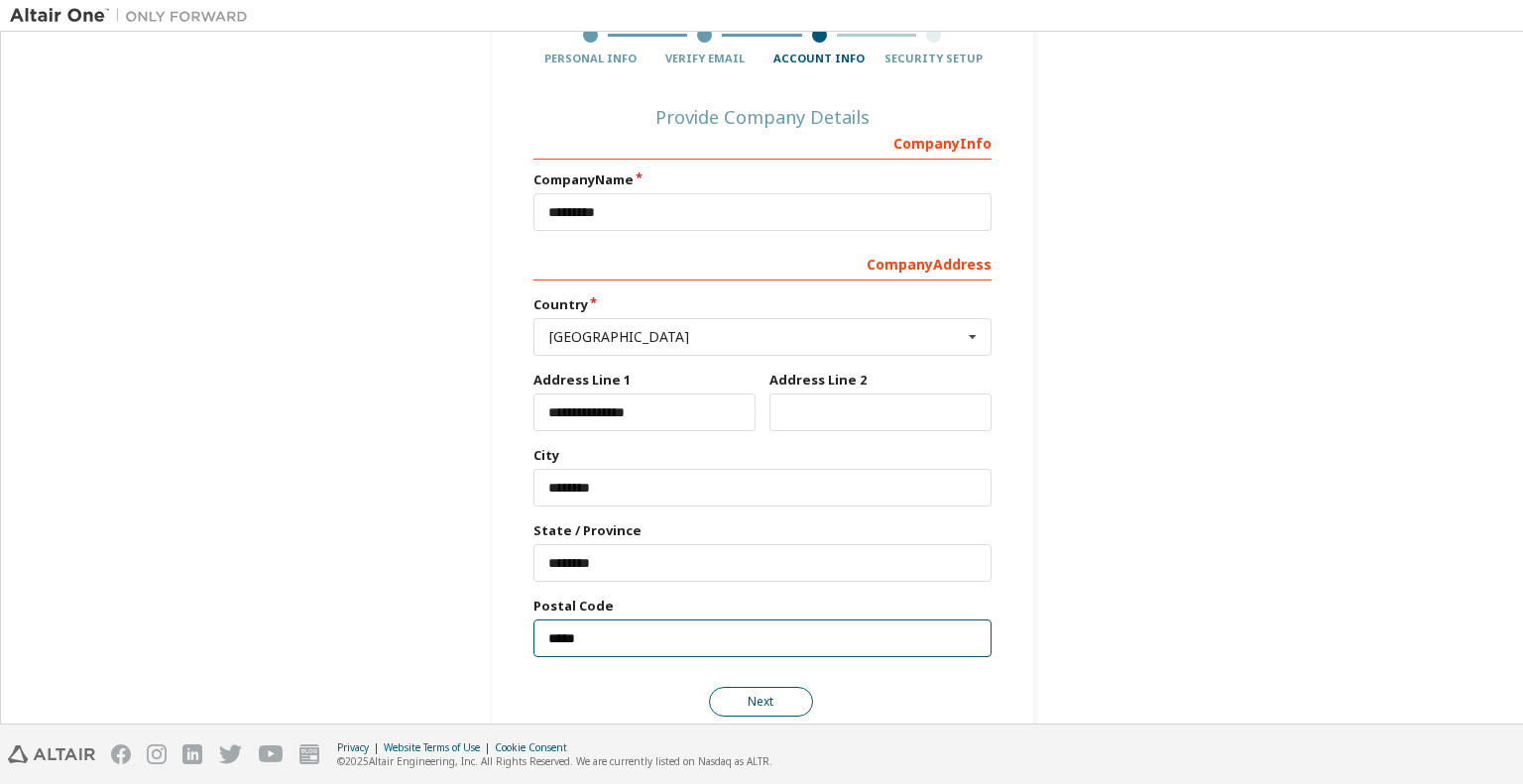 type on "*****" 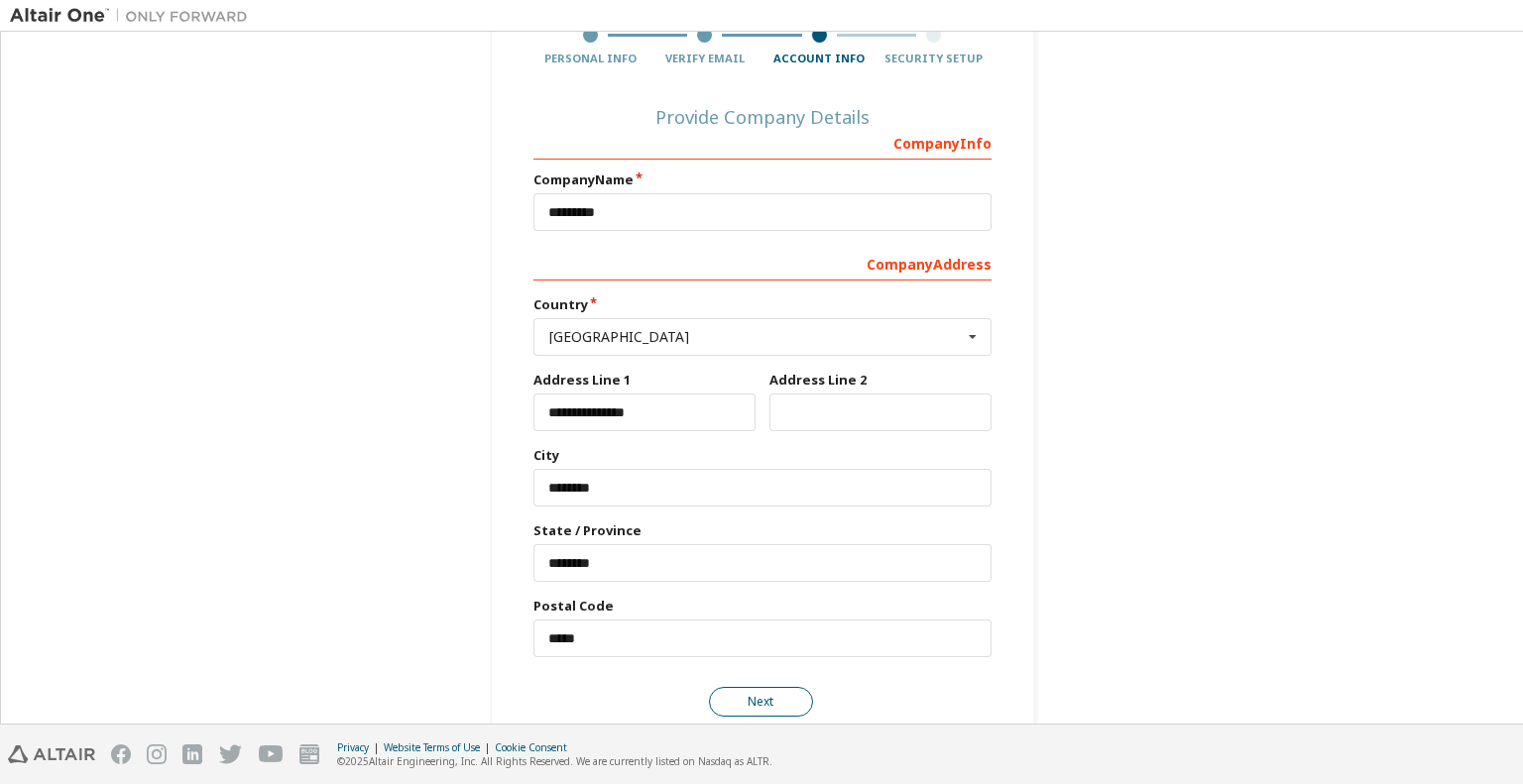 click on "Next" at bounding box center (761, 702) 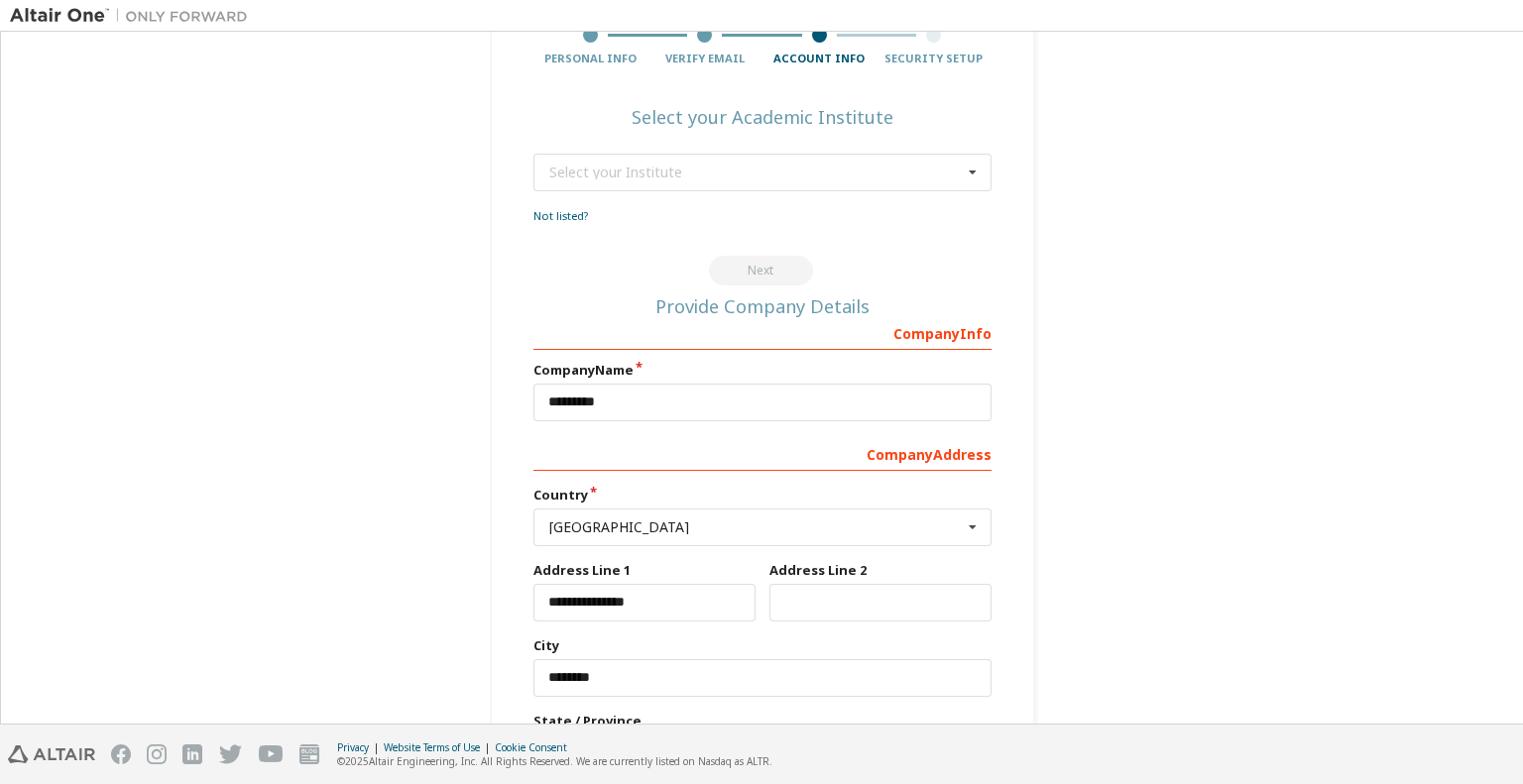 scroll, scrollTop: 0, scrollLeft: 0, axis: both 